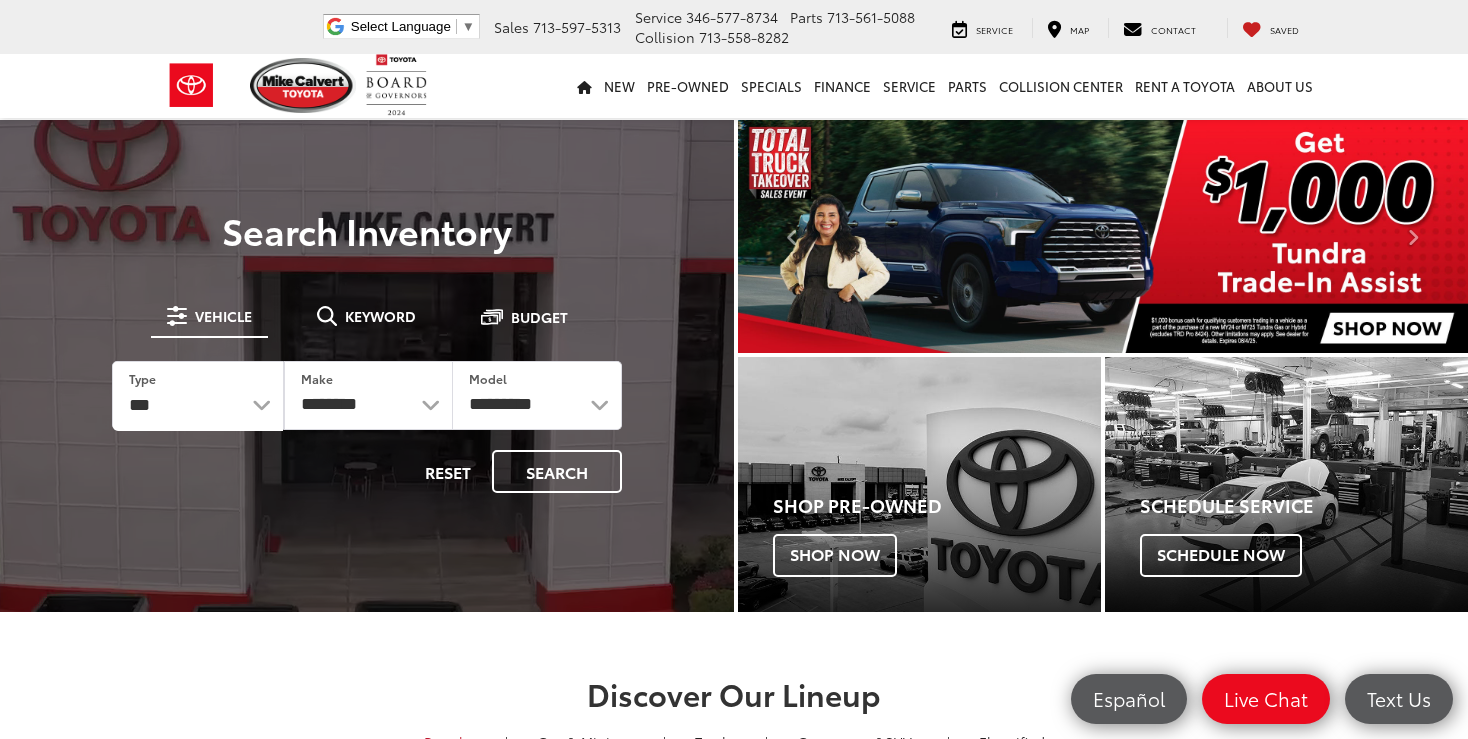 scroll, scrollTop: 0, scrollLeft: 0, axis: both 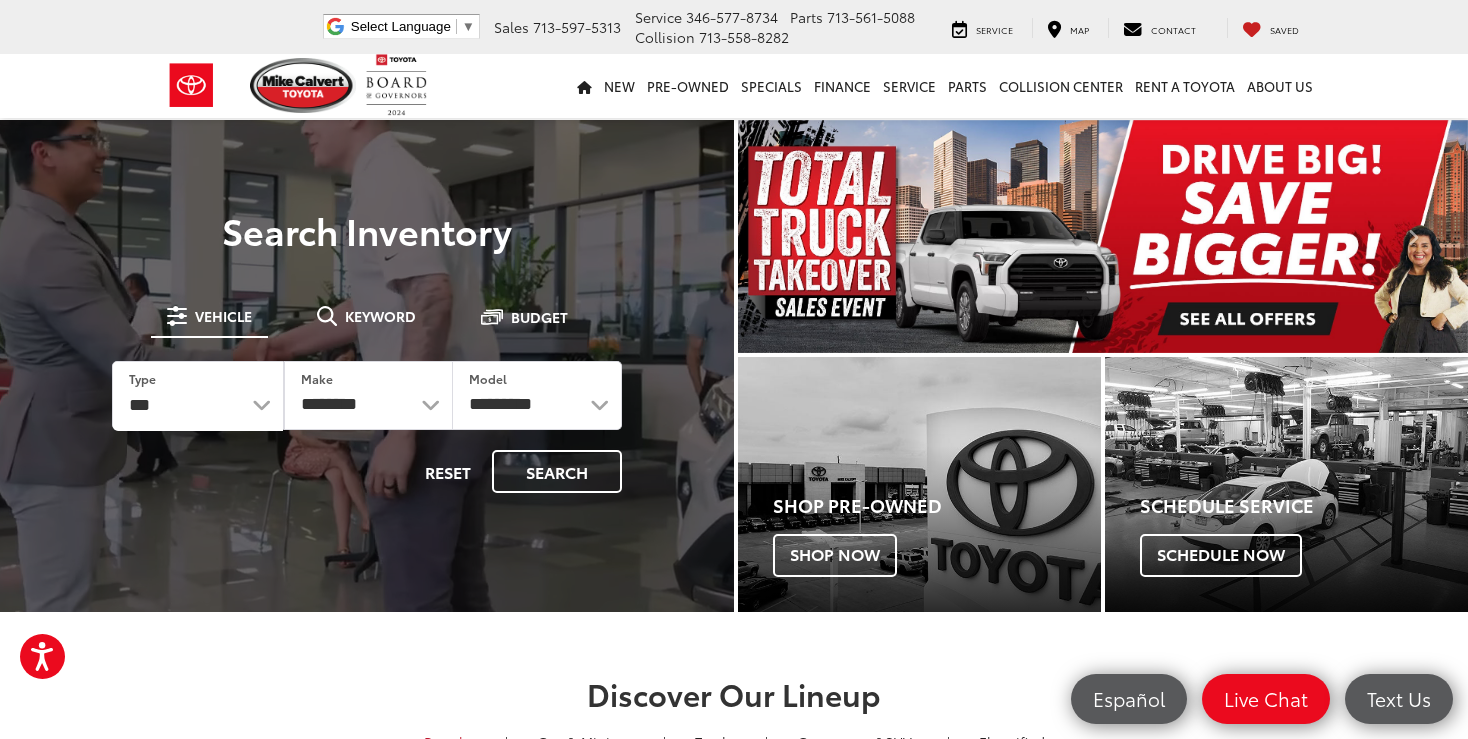 select on "********" 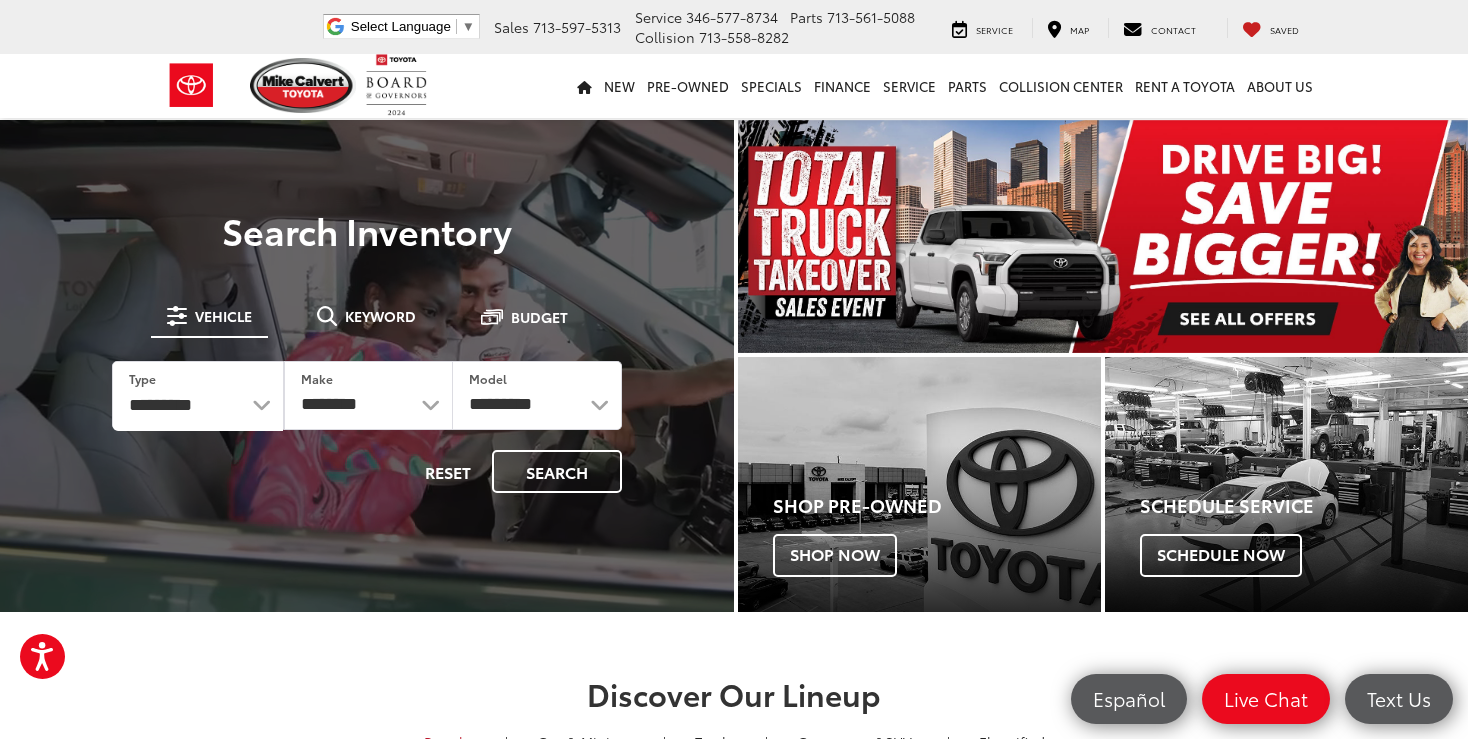 click on "*********" at bounding box center (0, 0) 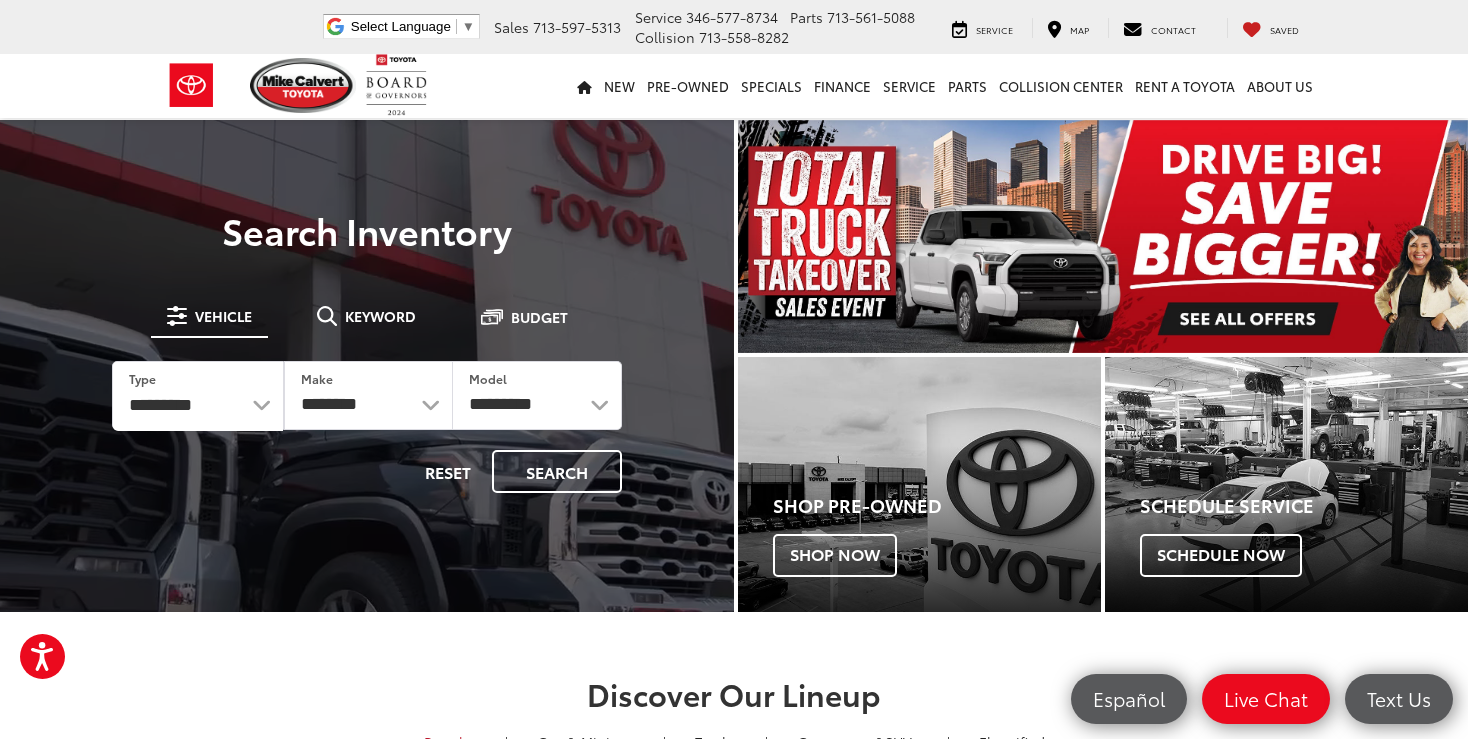 select on "******" 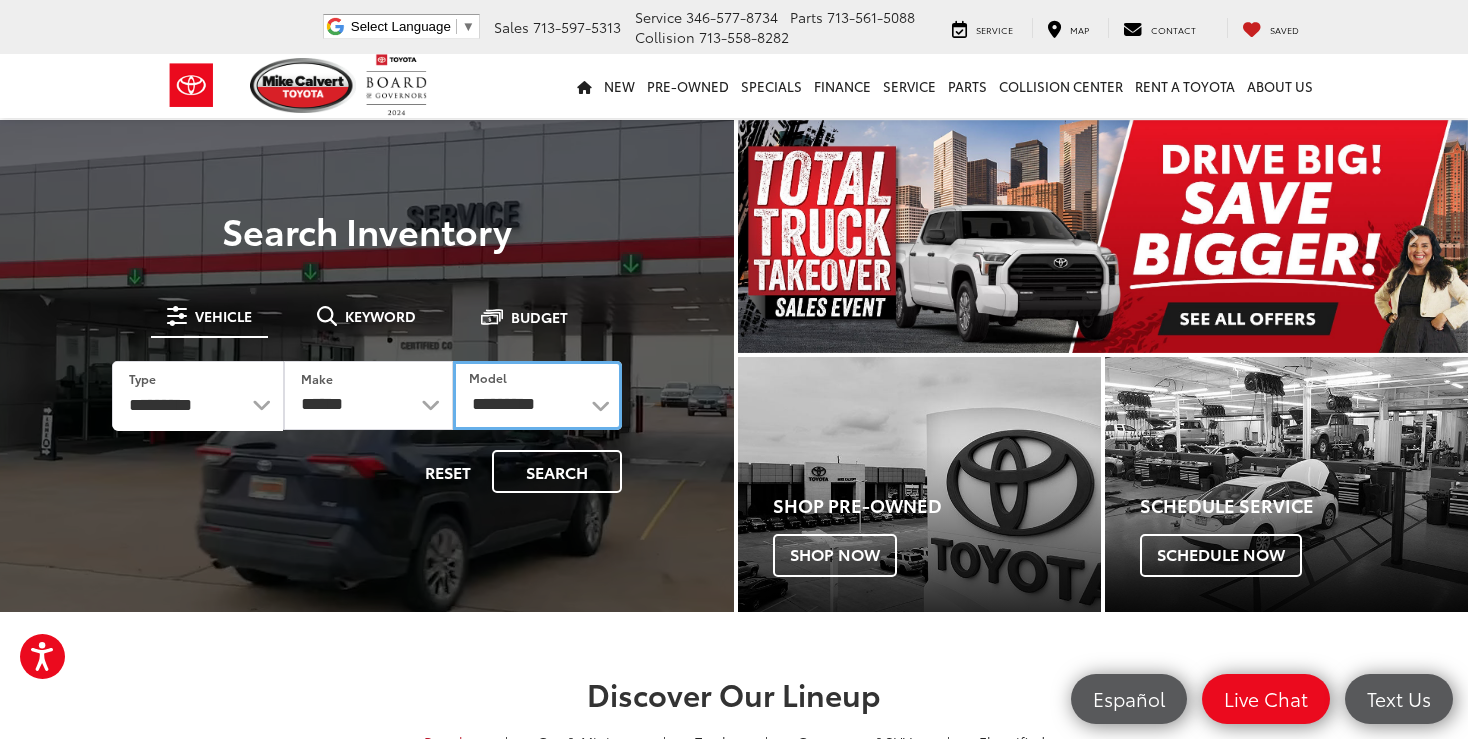 click on "**********" at bounding box center [537, 395] 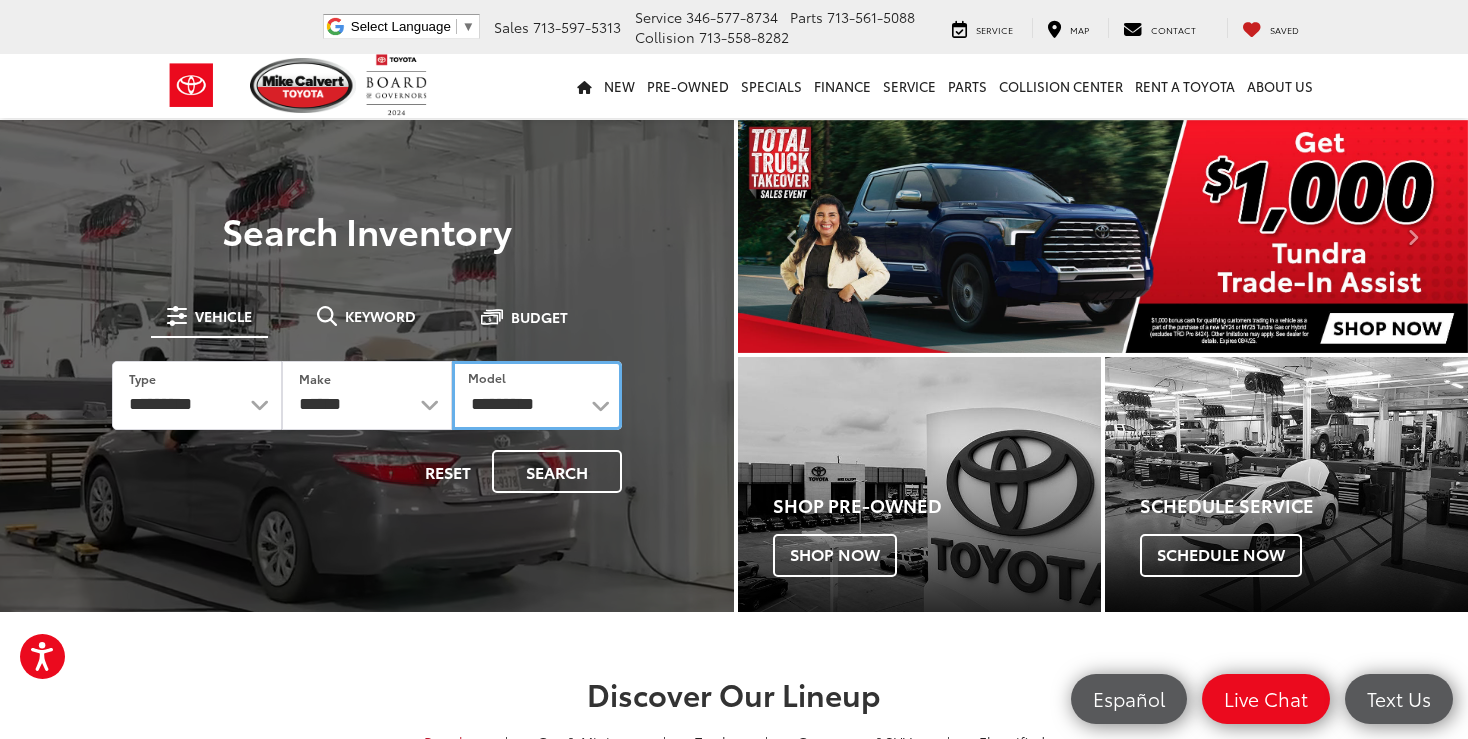 select on "*****" 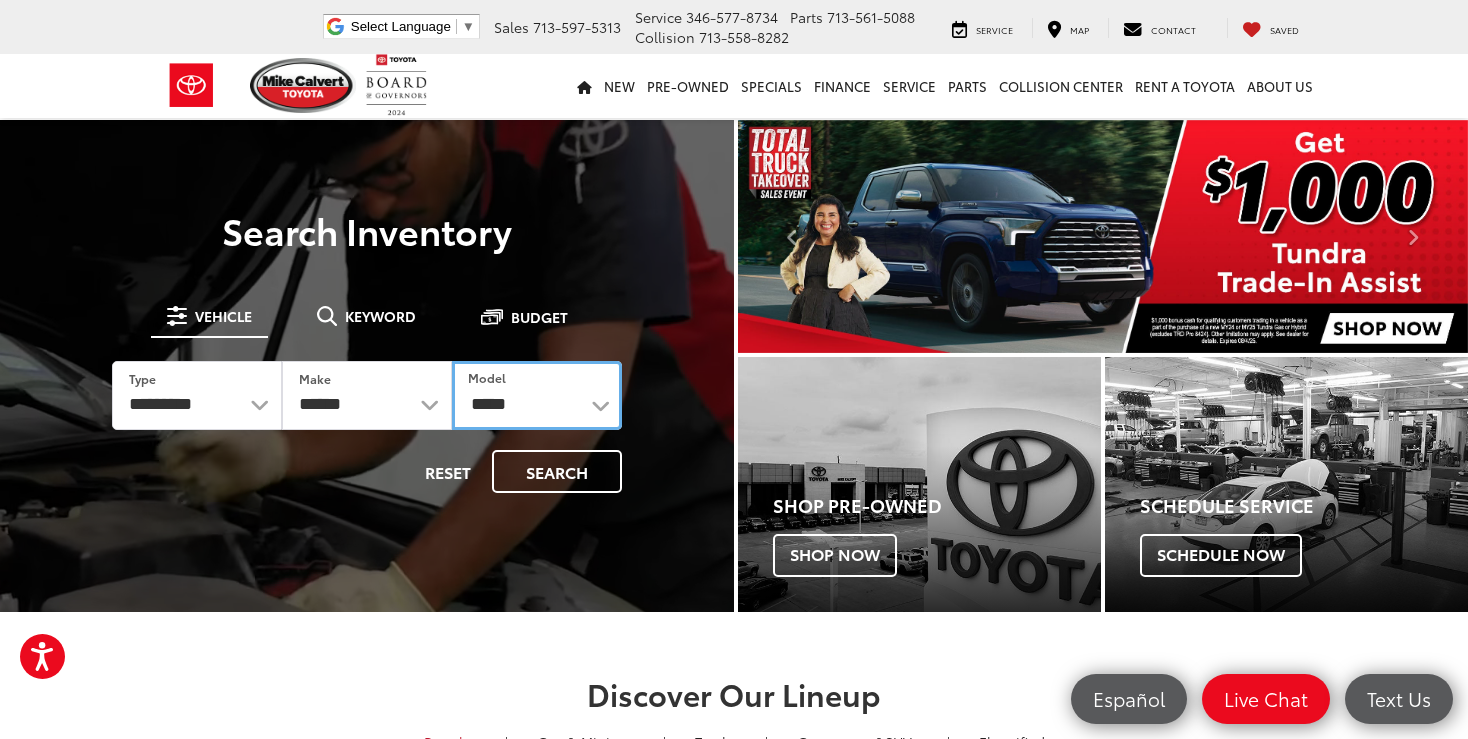 click on "*****" at bounding box center [0, 0] 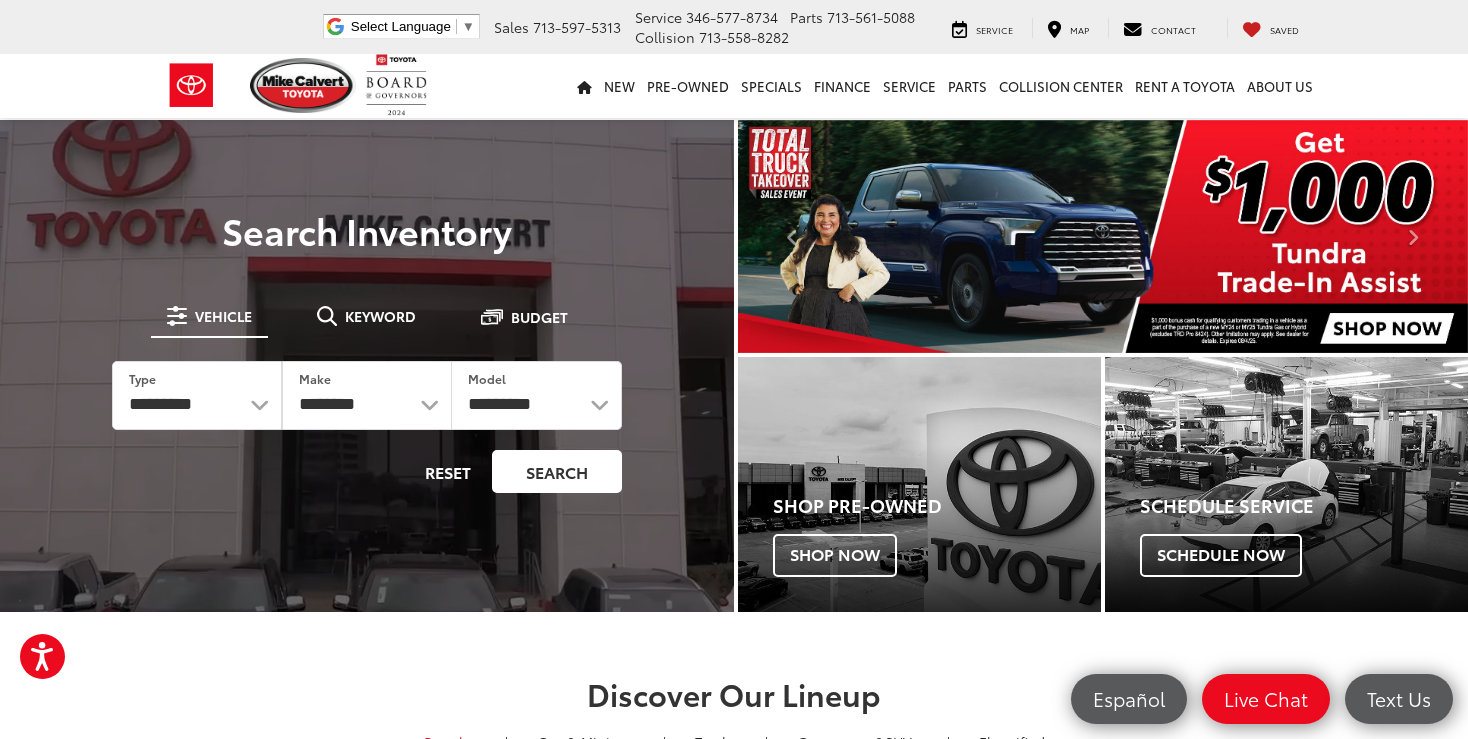 click on "Search" at bounding box center [557, 471] 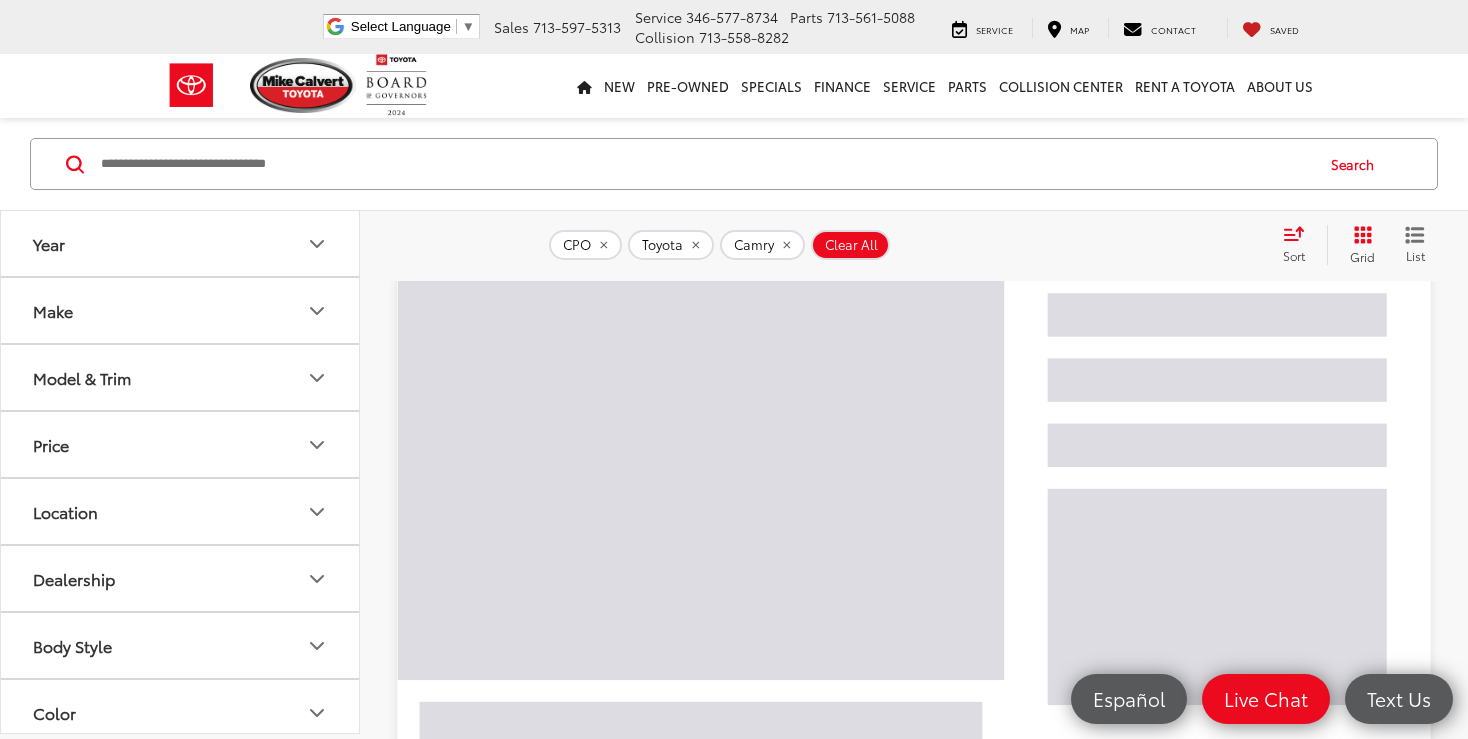 scroll, scrollTop: 0, scrollLeft: 0, axis: both 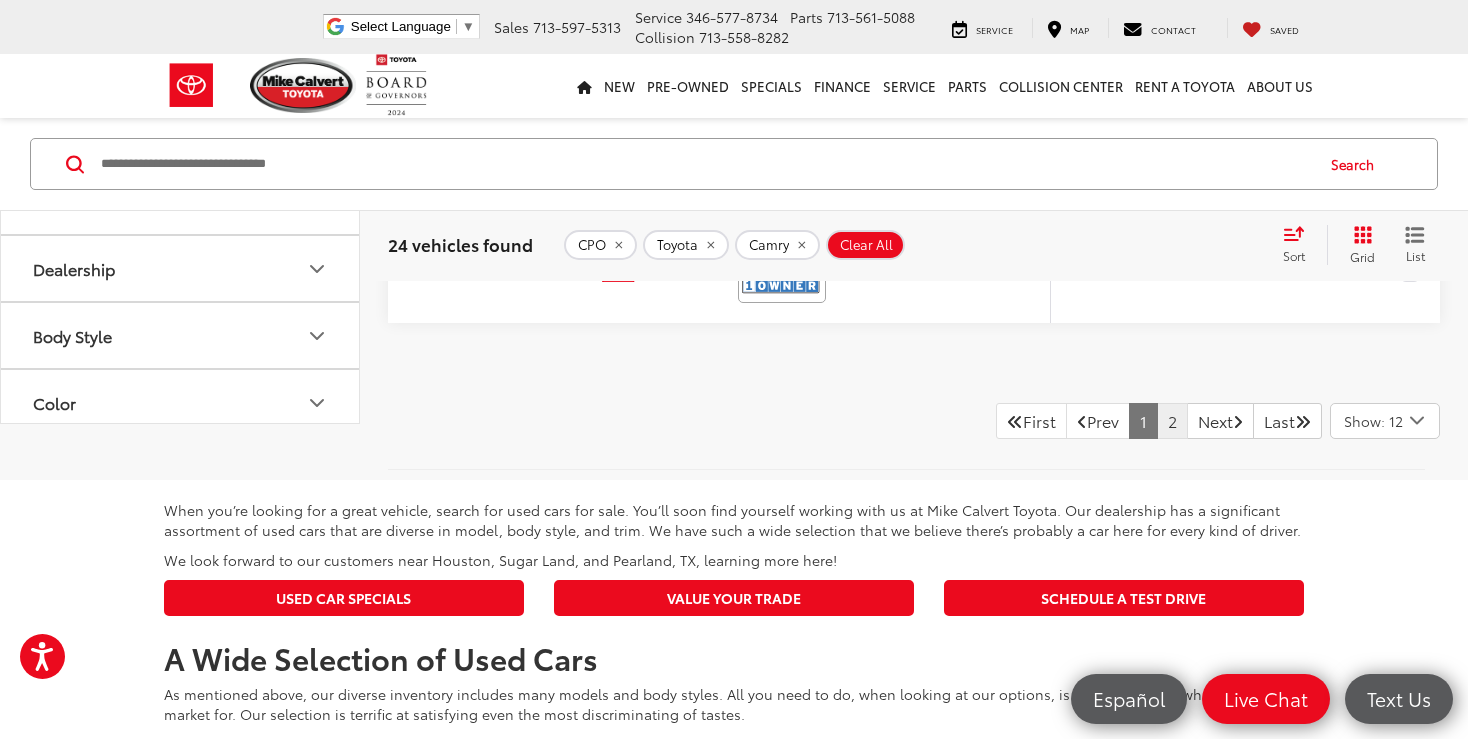 click on "2" at bounding box center (1172, 421) 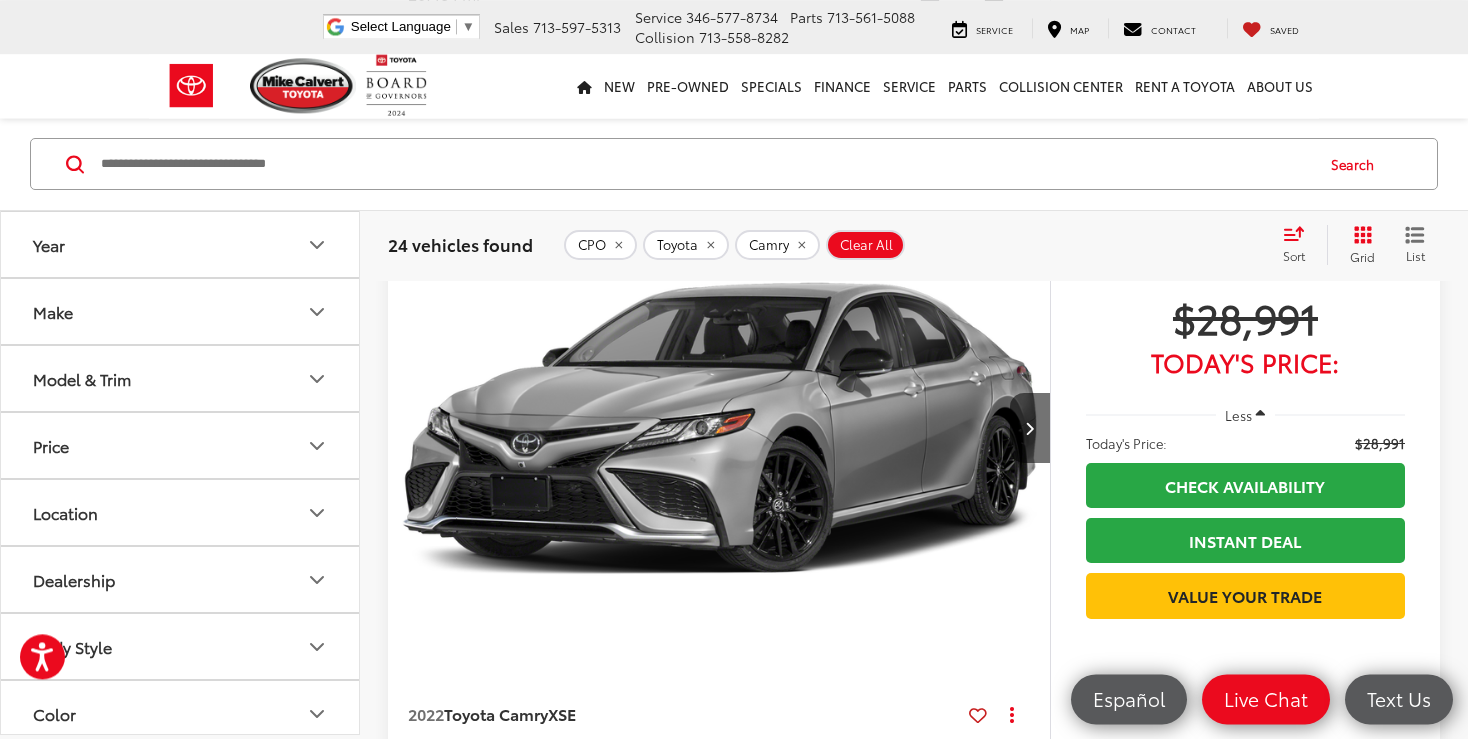 scroll, scrollTop: 8862, scrollLeft: 0, axis: vertical 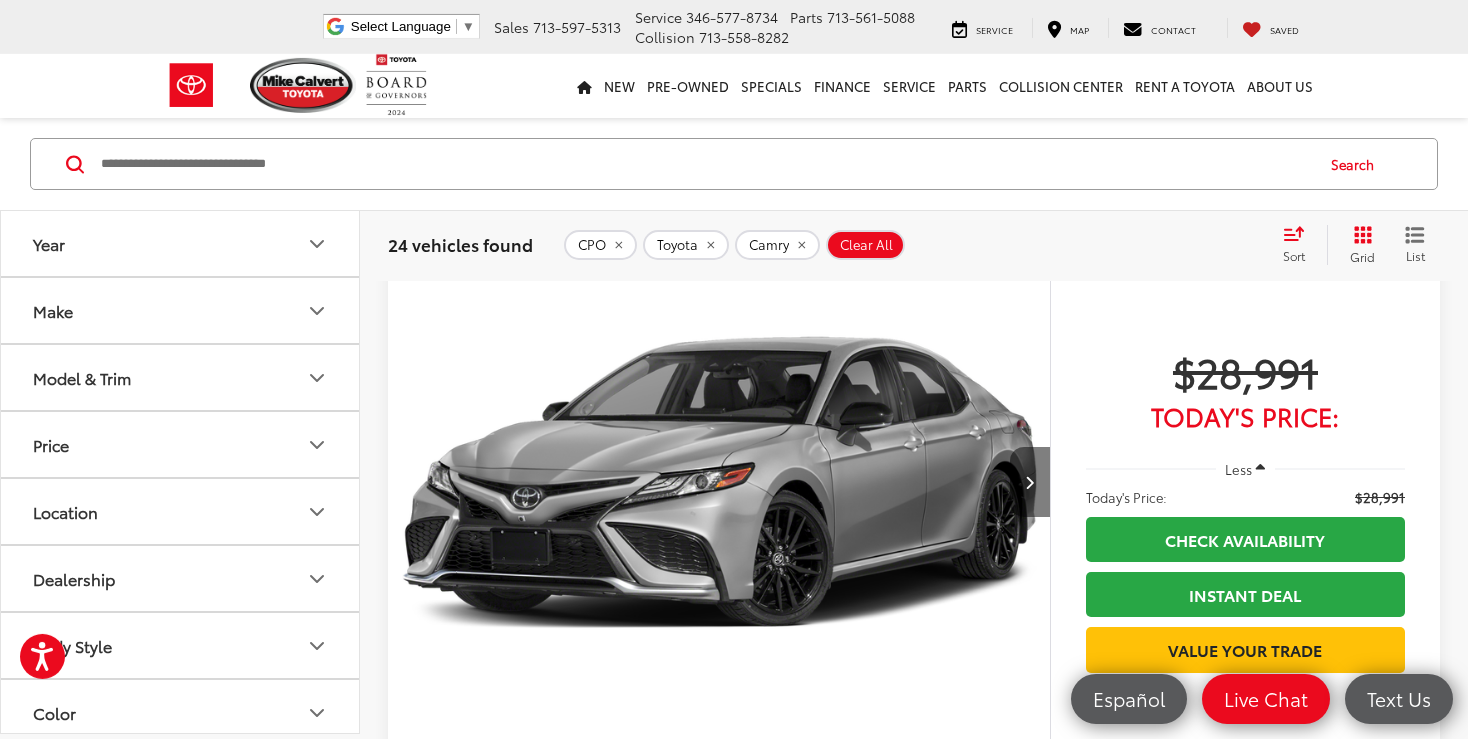 click at bounding box center (1030, 482) 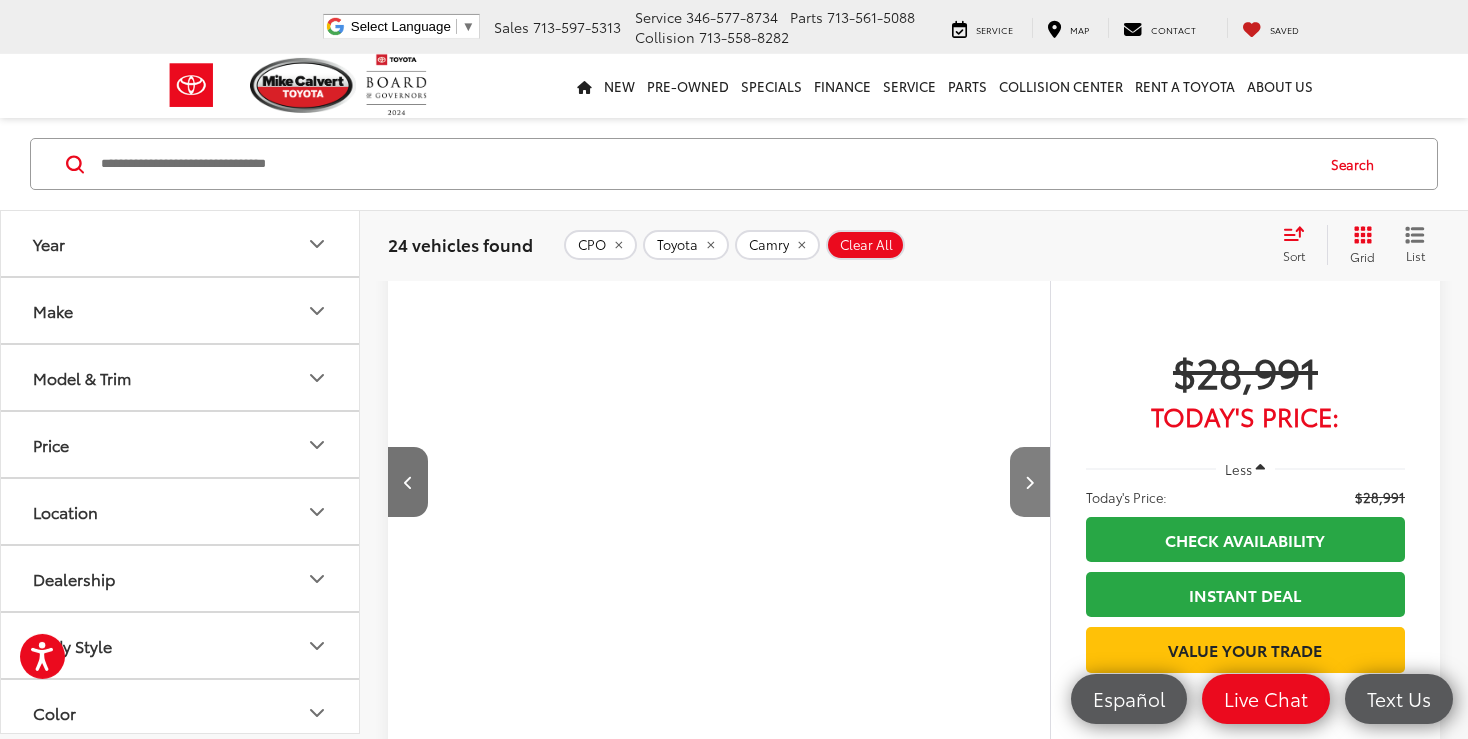 scroll, scrollTop: 0, scrollLeft: 665, axis: horizontal 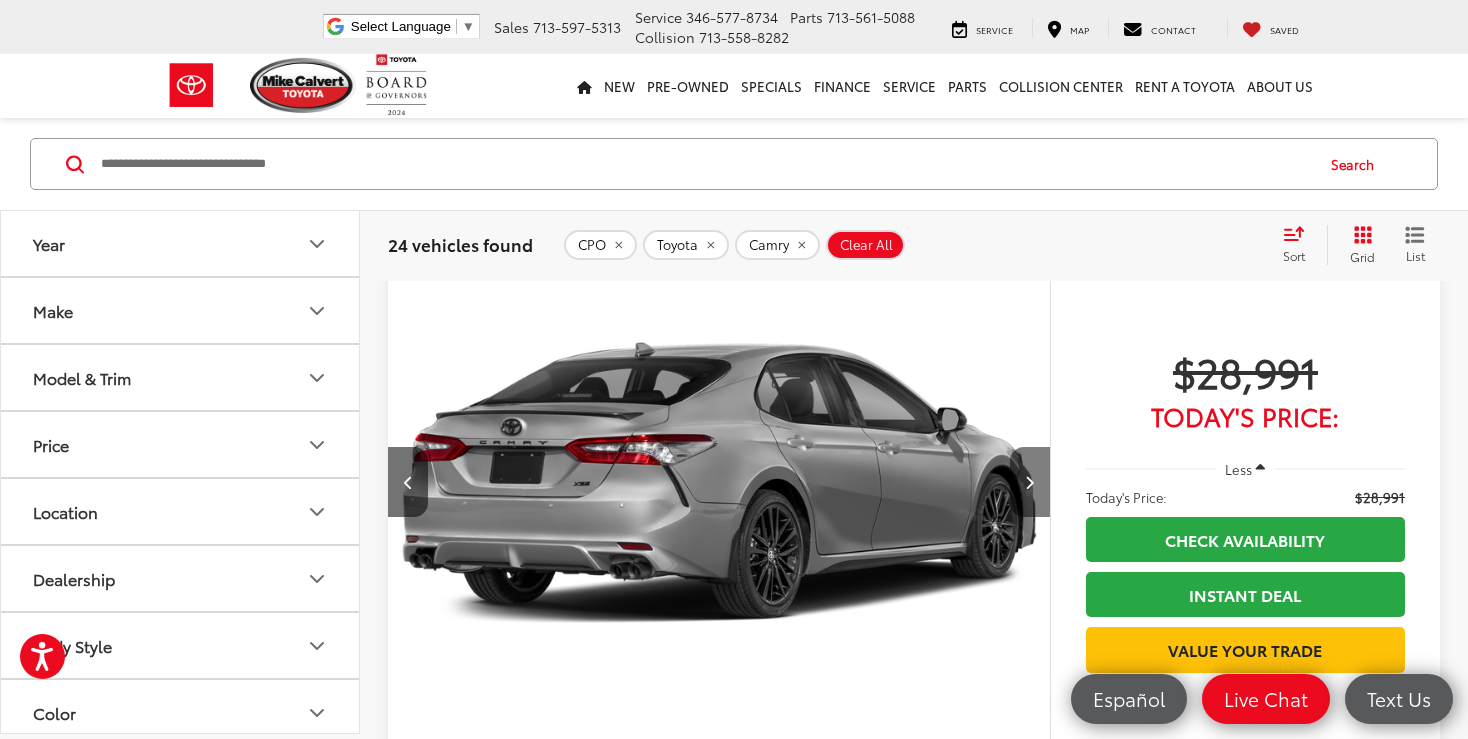 click at bounding box center (1030, 482) 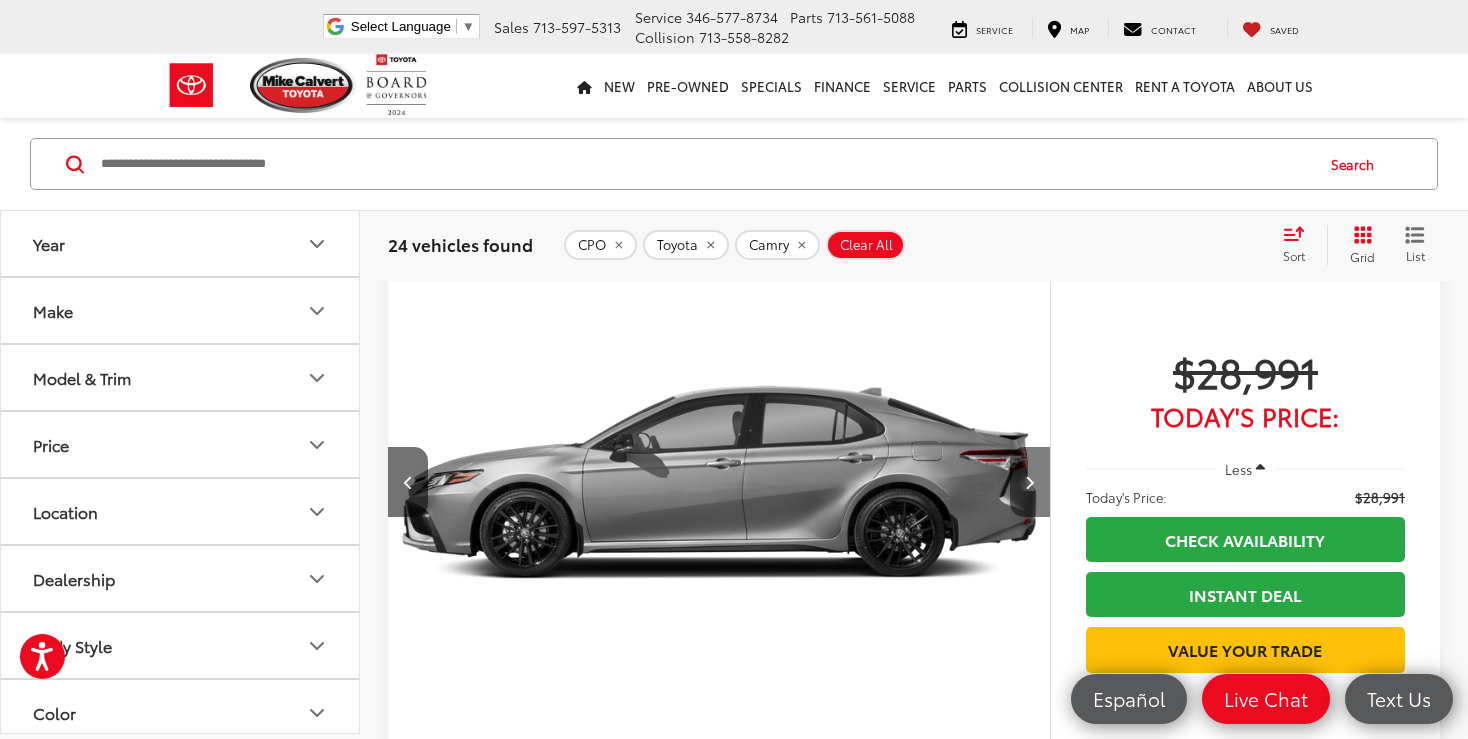 scroll, scrollTop: 0, scrollLeft: 1330, axis: horizontal 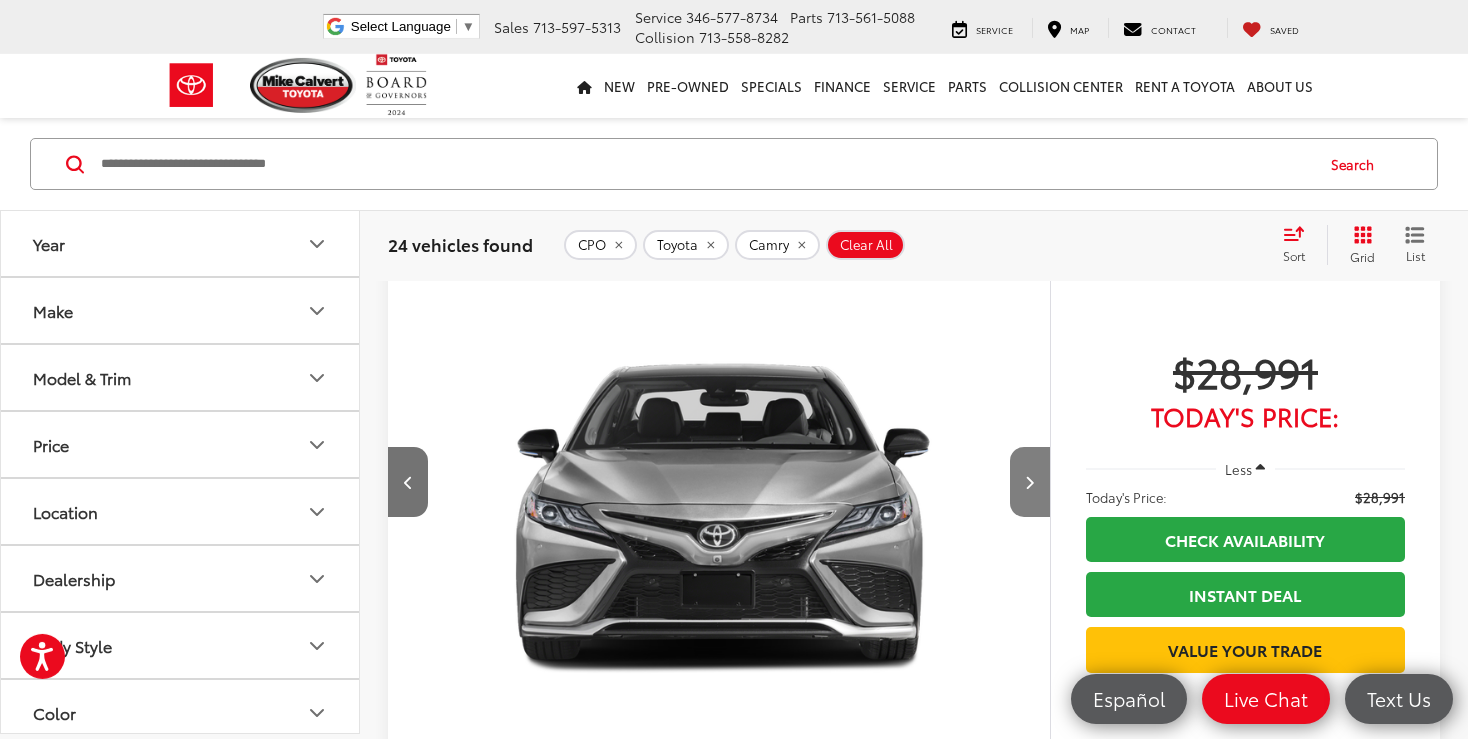 click at bounding box center (1030, 482) 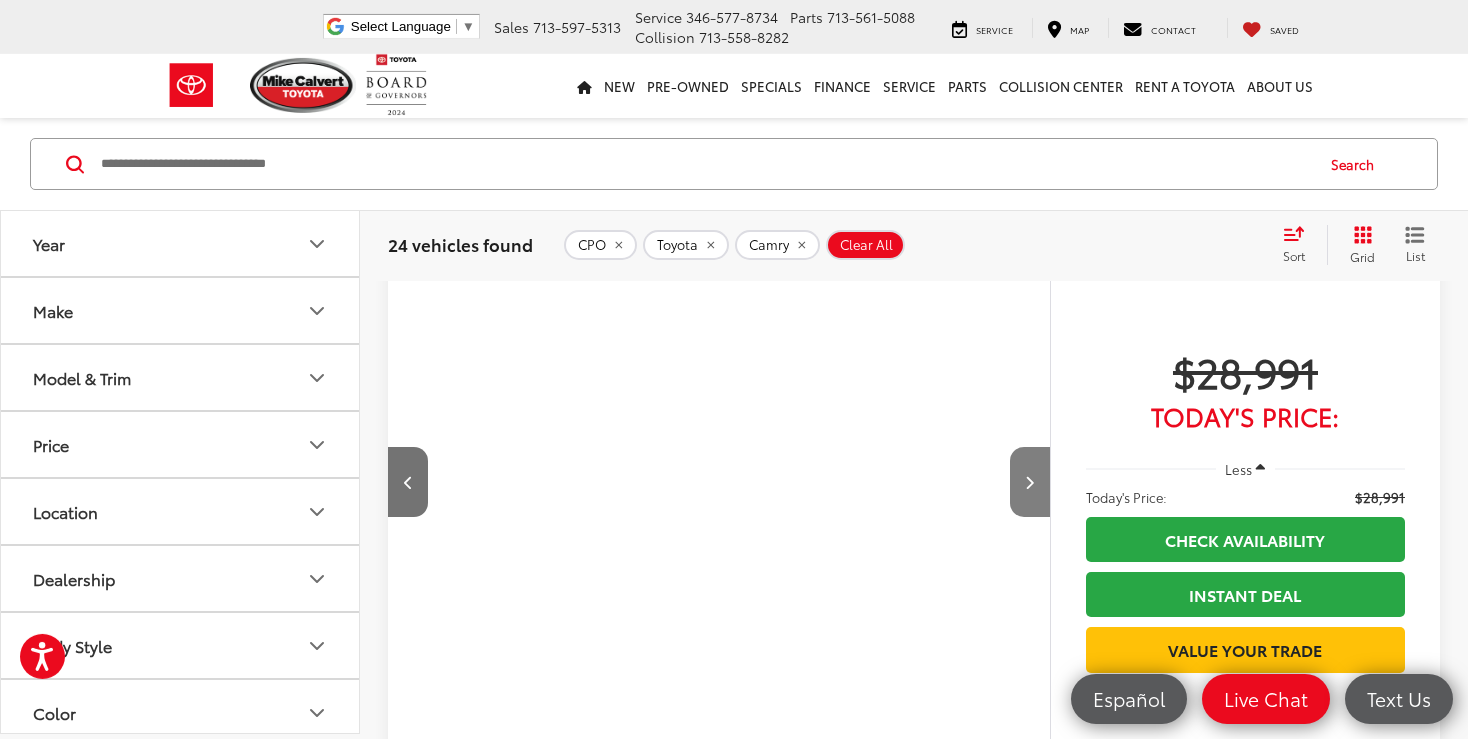 scroll, scrollTop: 0, scrollLeft: 2660, axis: horizontal 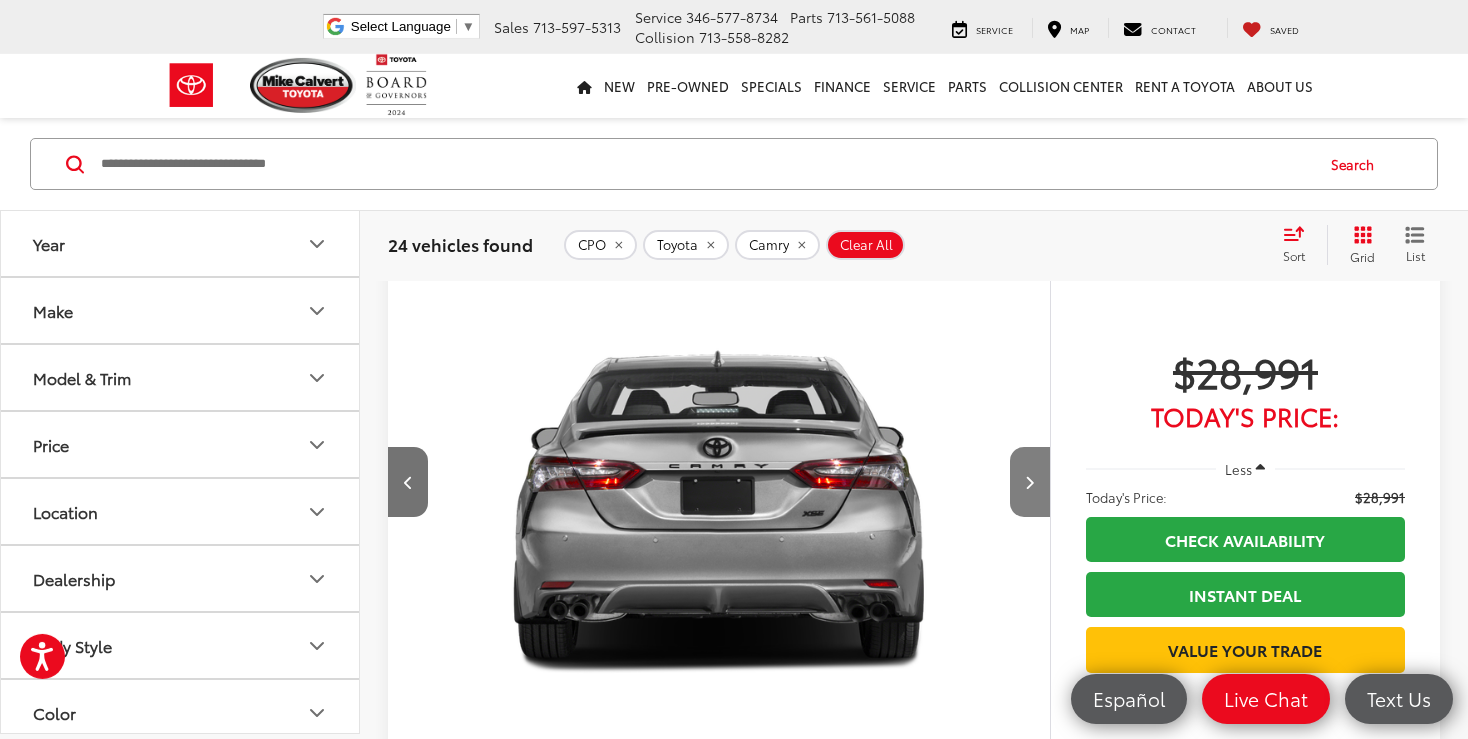 click at bounding box center [1030, 482] 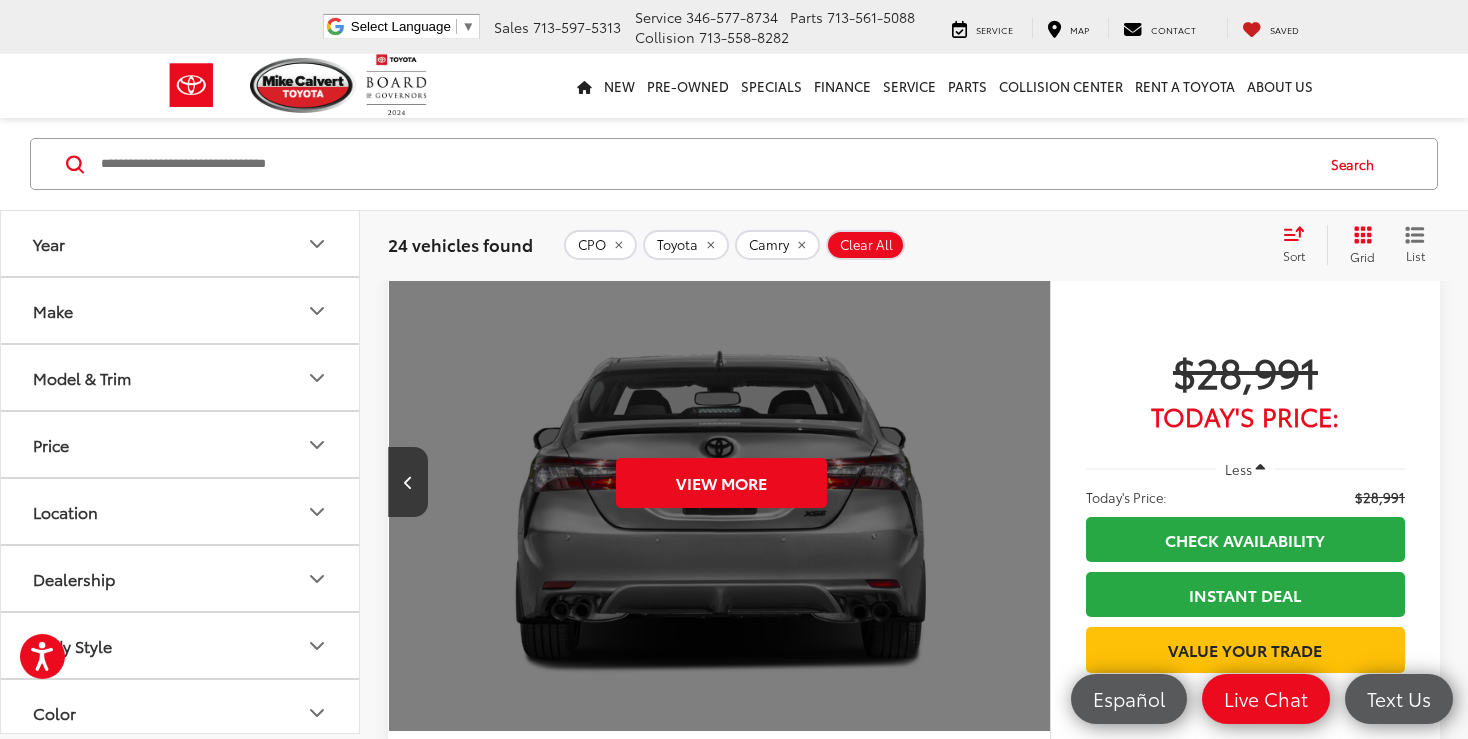 scroll, scrollTop: 0, scrollLeft: 3325, axis: horizontal 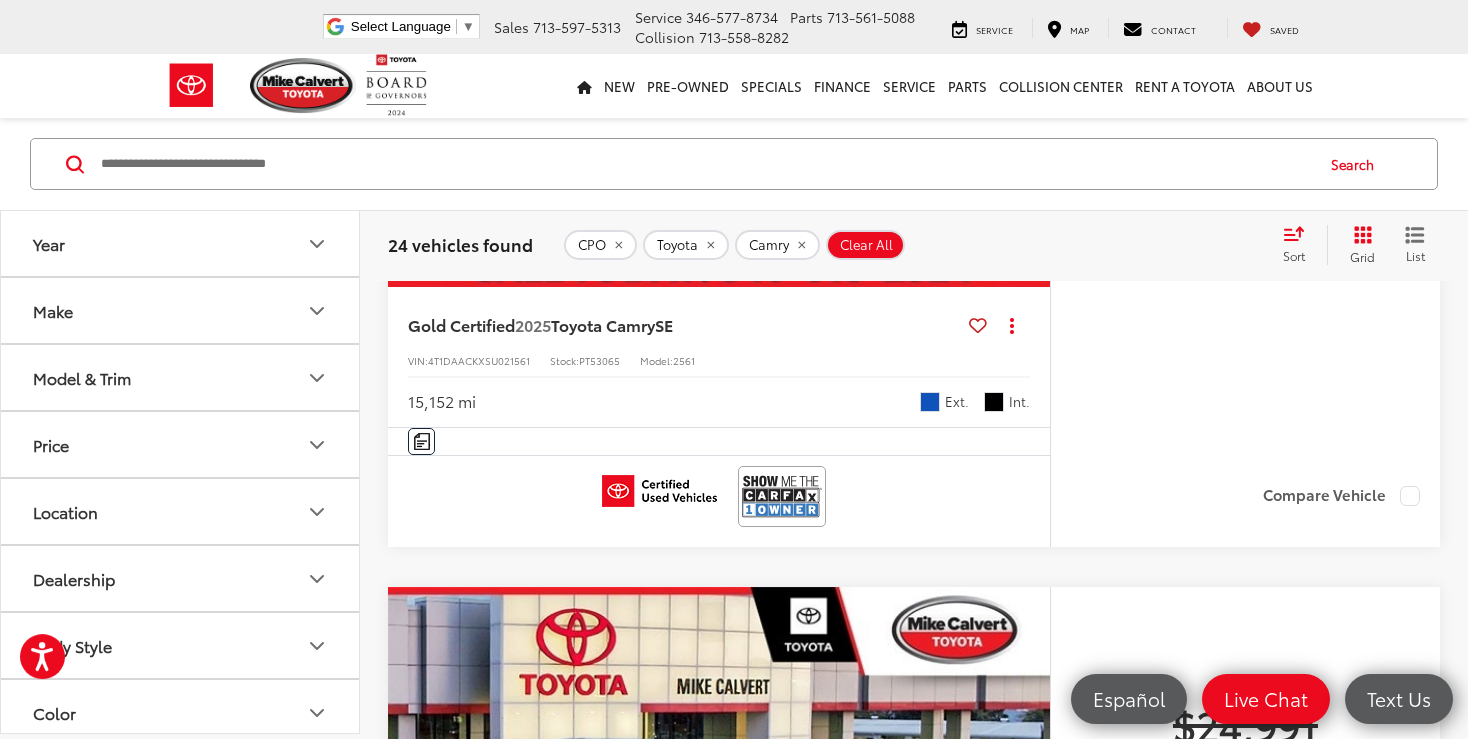 click 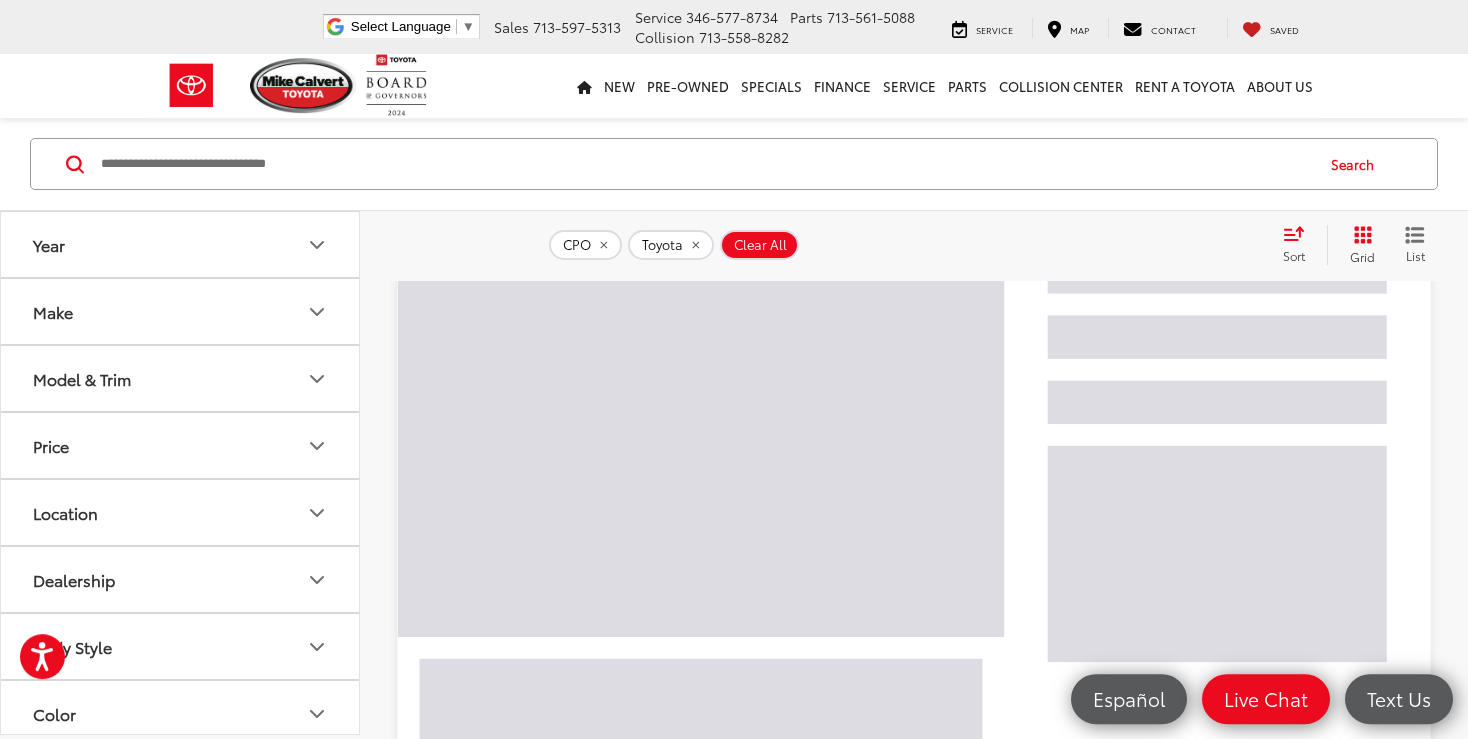 scroll, scrollTop: 0, scrollLeft: 0, axis: both 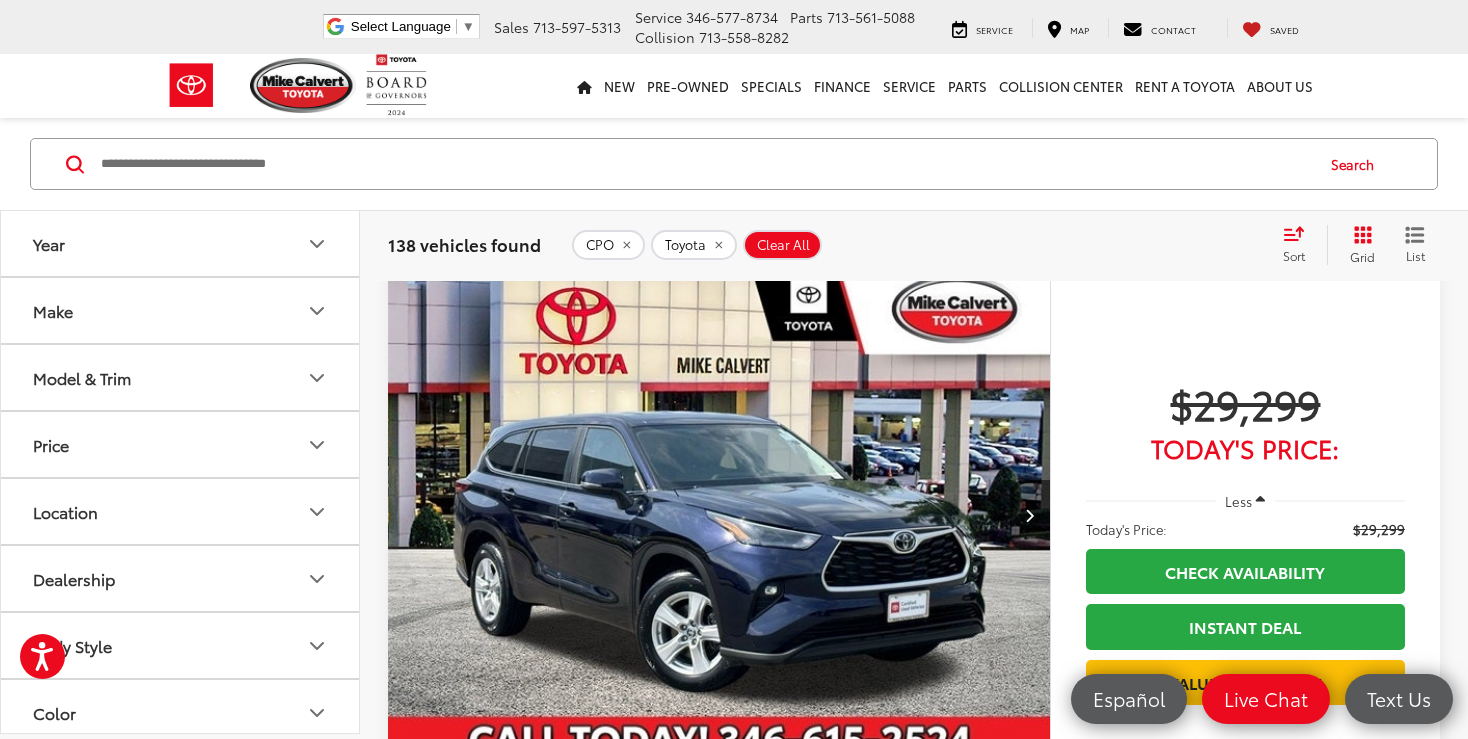 click 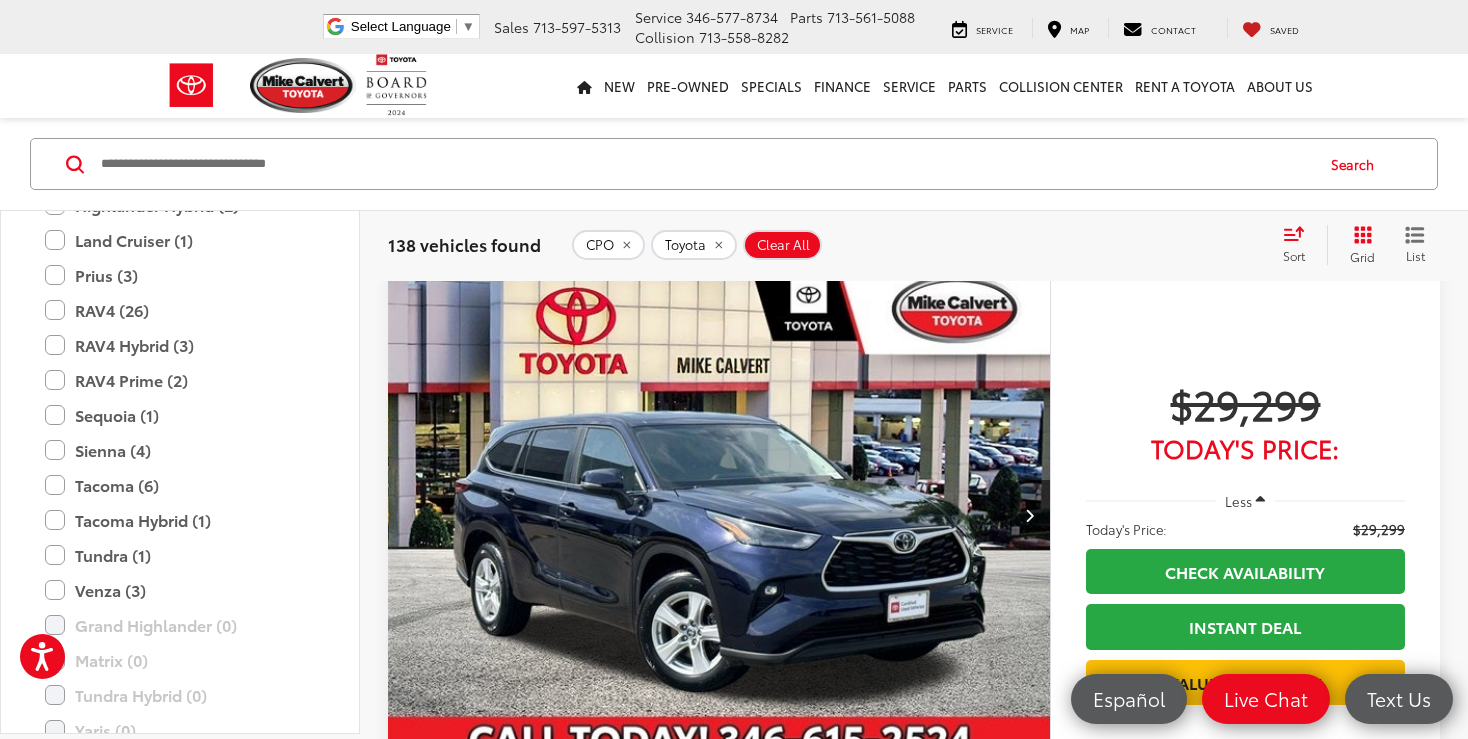 scroll, scrollTop: 594, scrollLeft: 0, axis: vertical 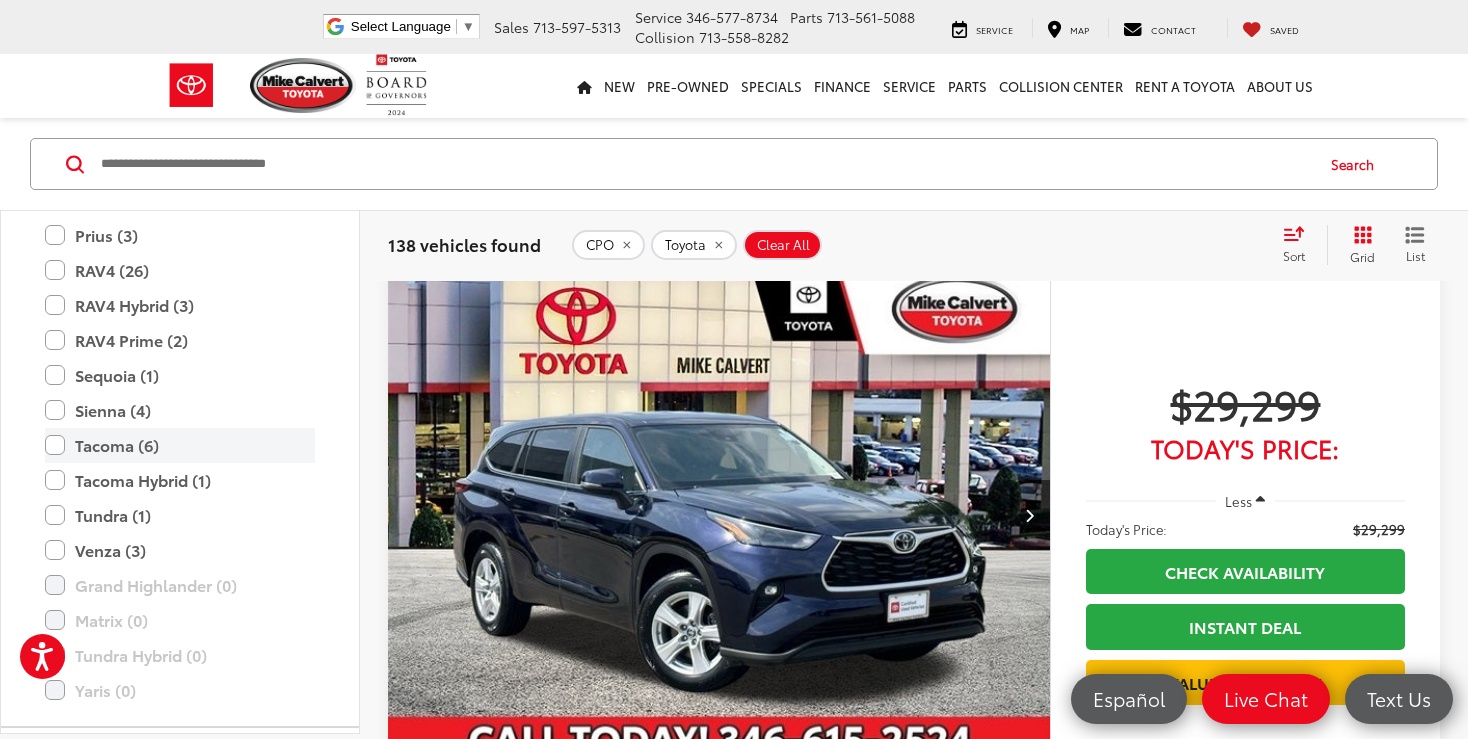 click on "Tacoma (6)" at bounding box center [180, 445] 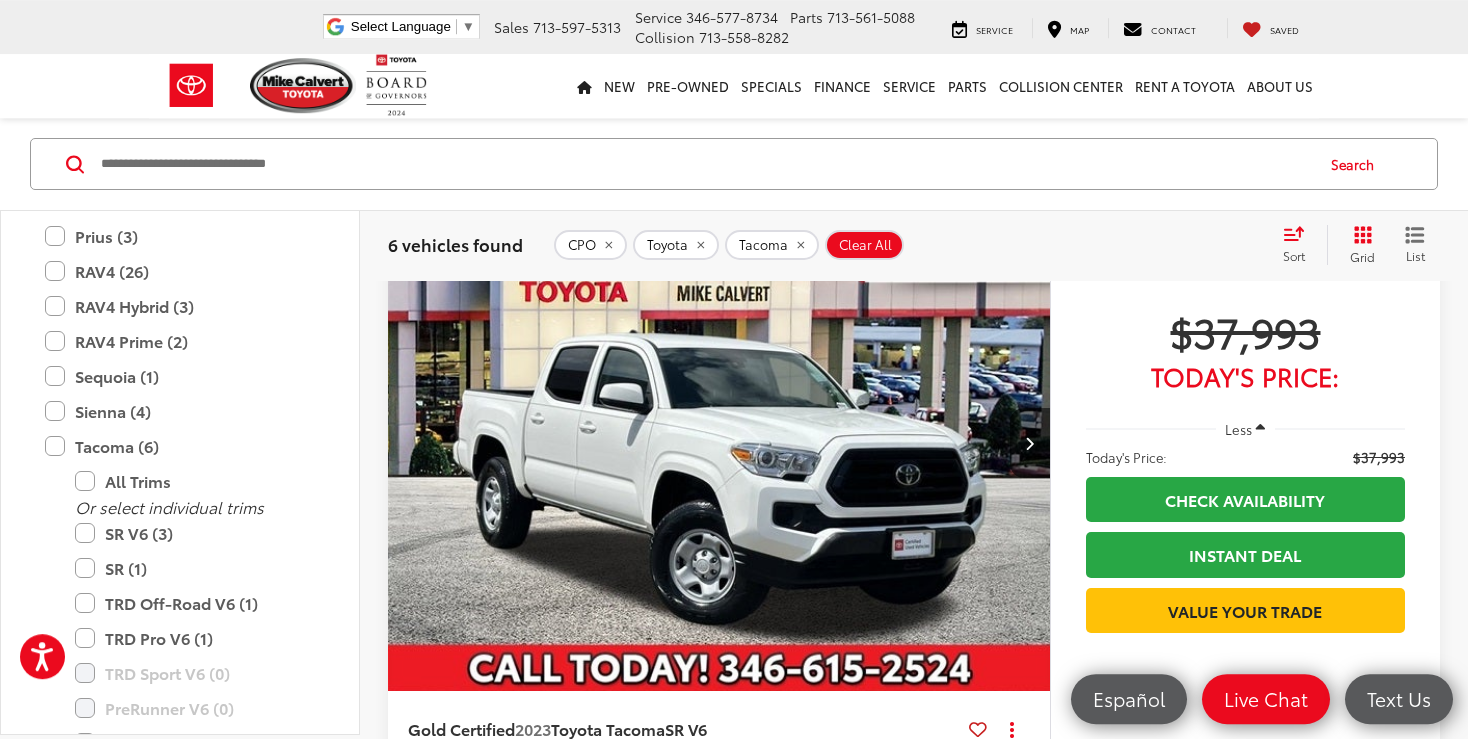 scroll, scrollTop: 0, scrollLeft: 0, axis: both 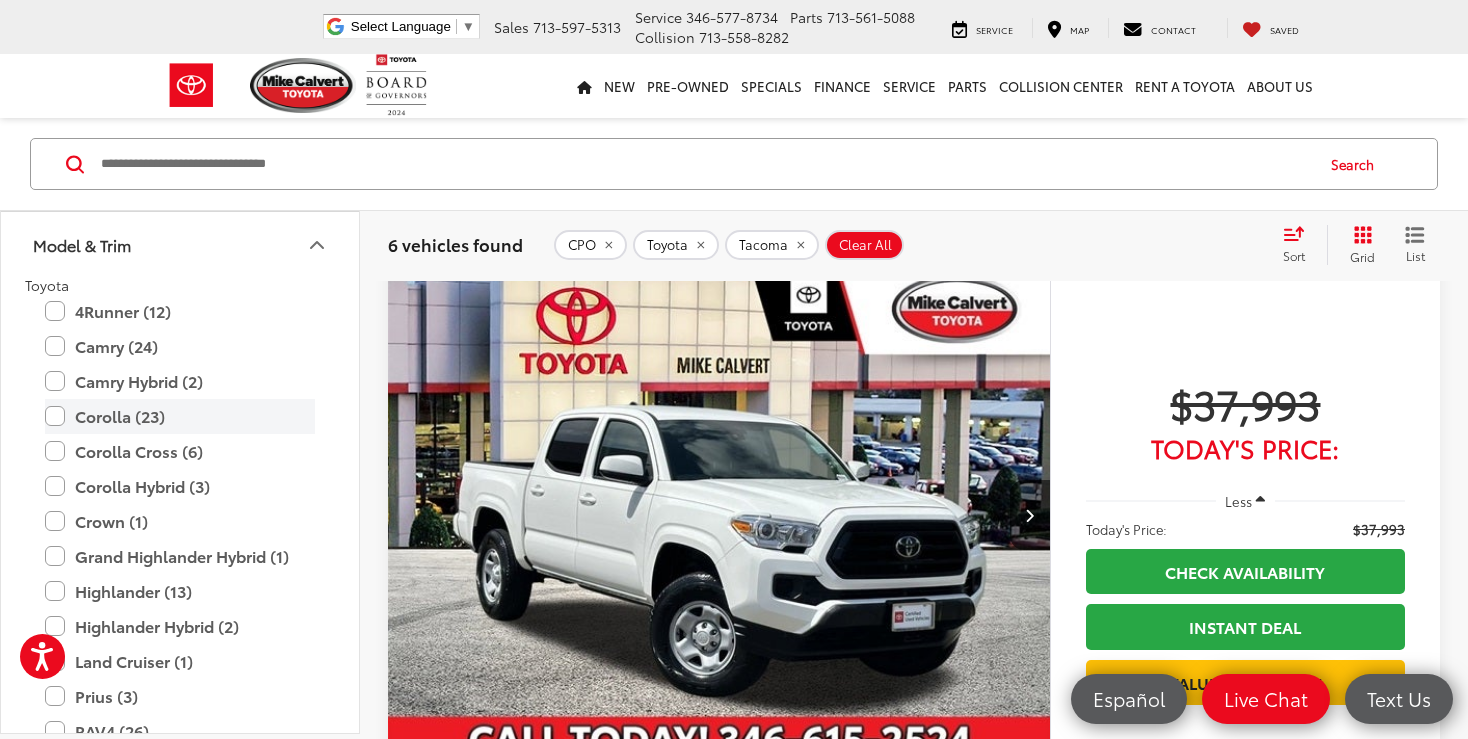 click on "Corolla (23)" at bounding box center [180, 416] 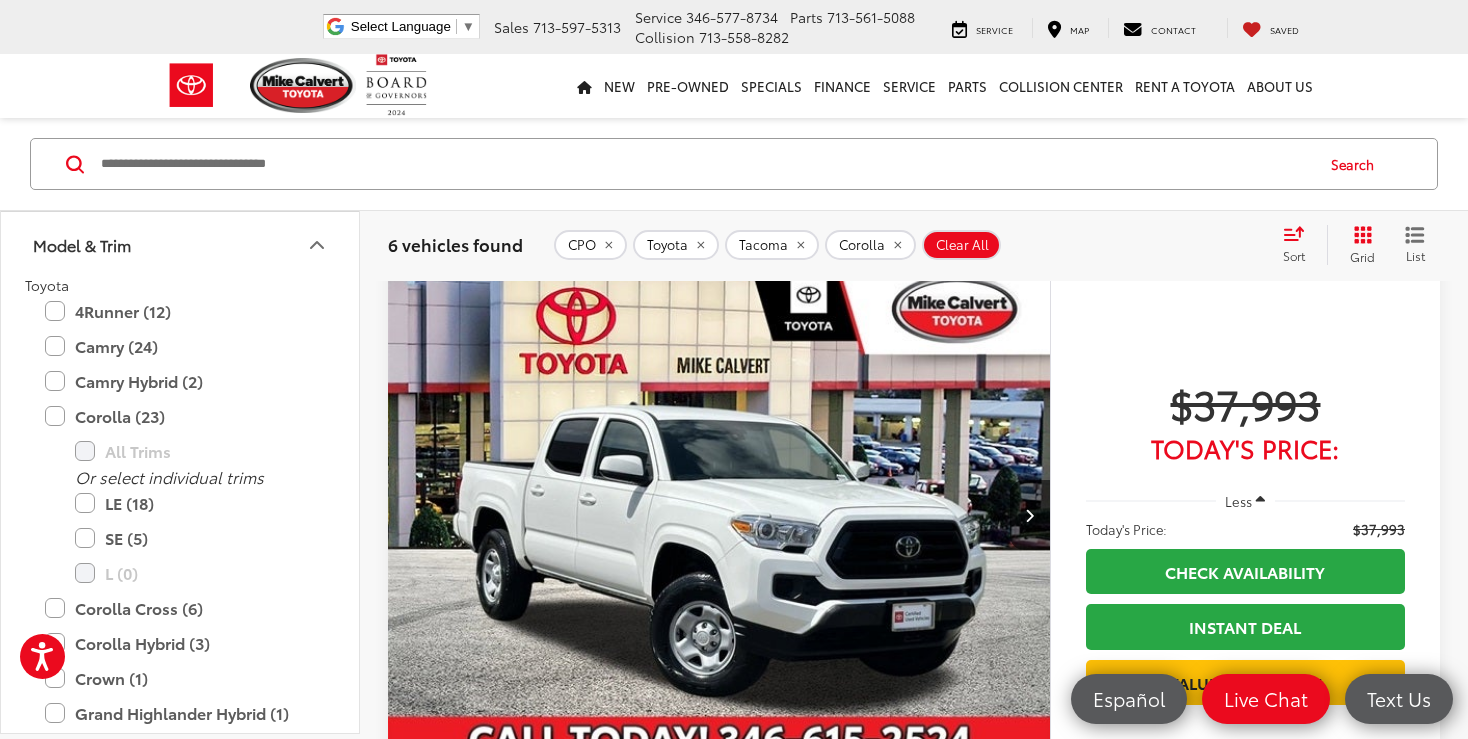 click 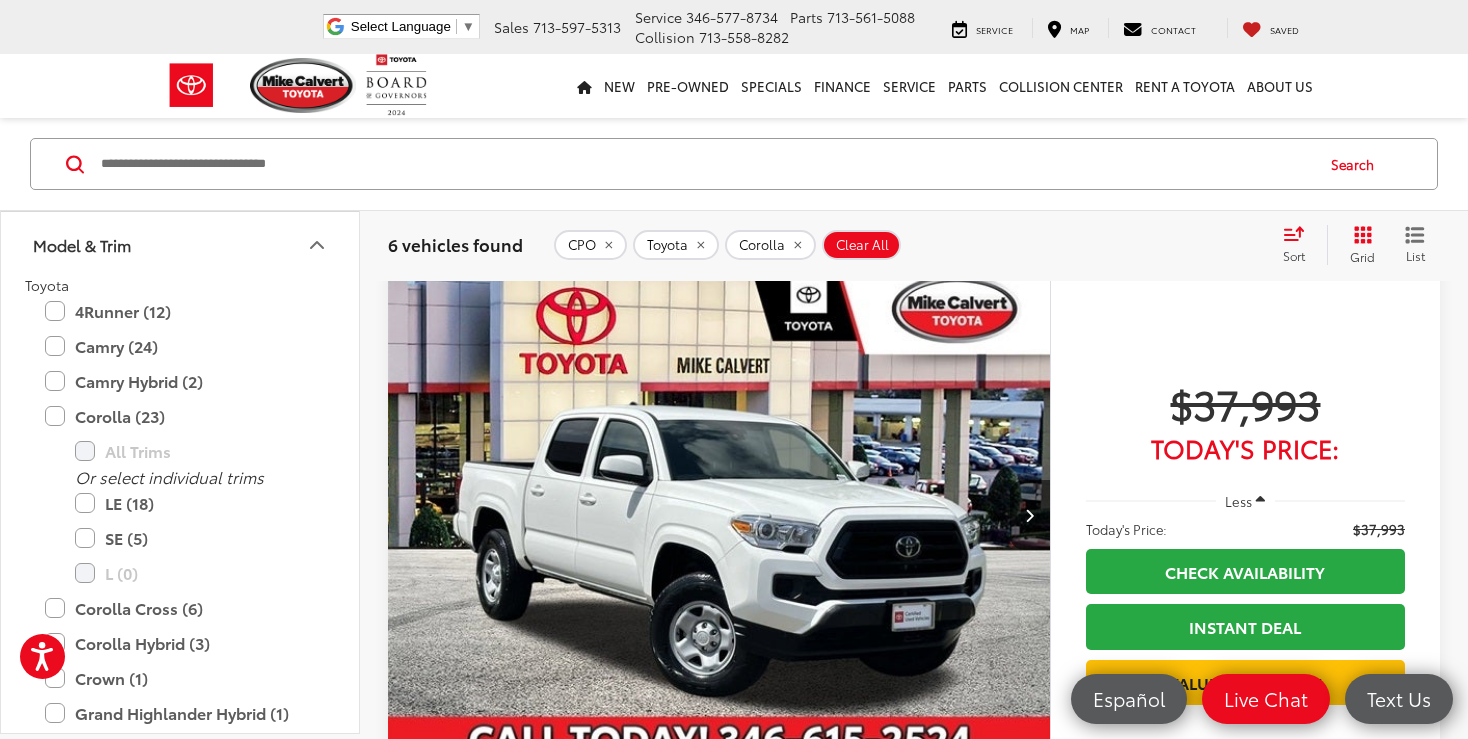 click 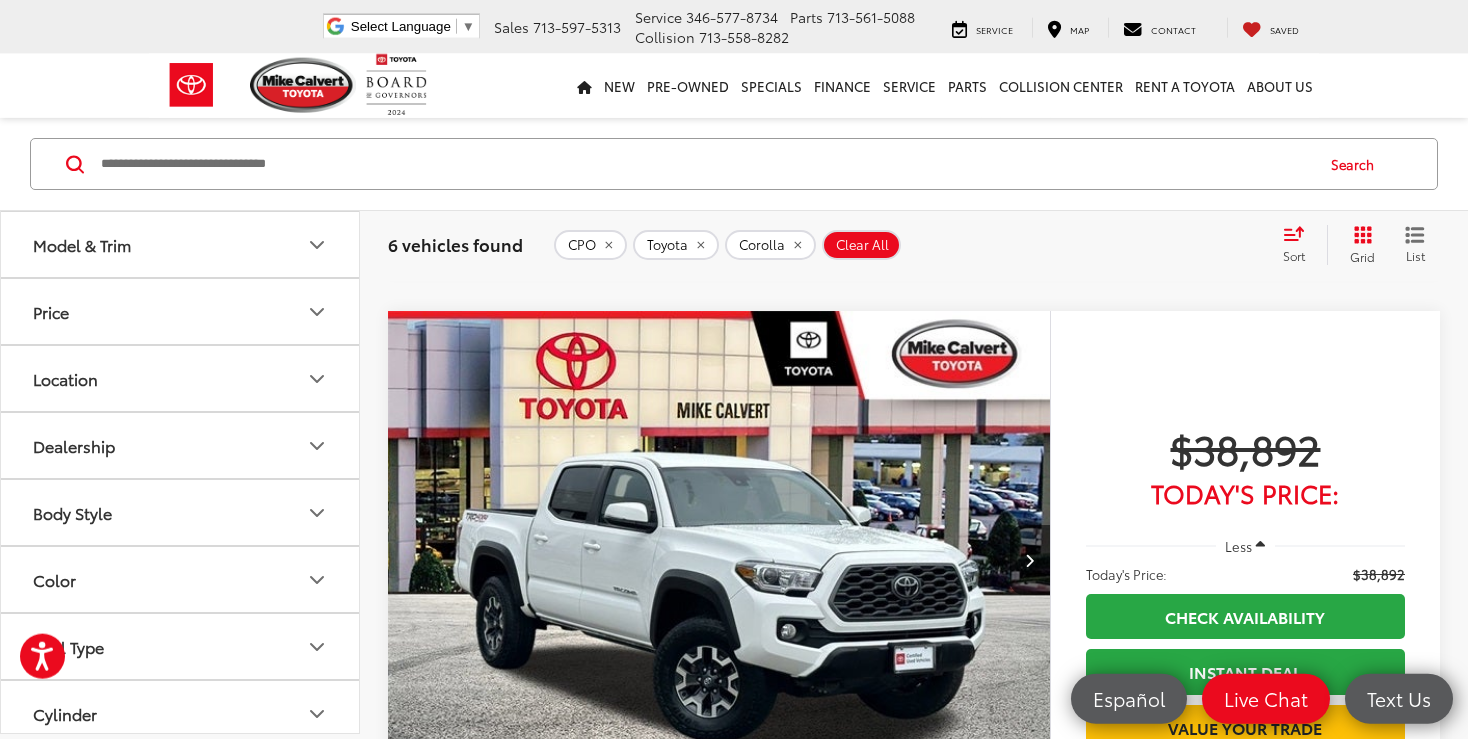 scroll, scrollTop: 0, scrollLeft: 0, axis: both 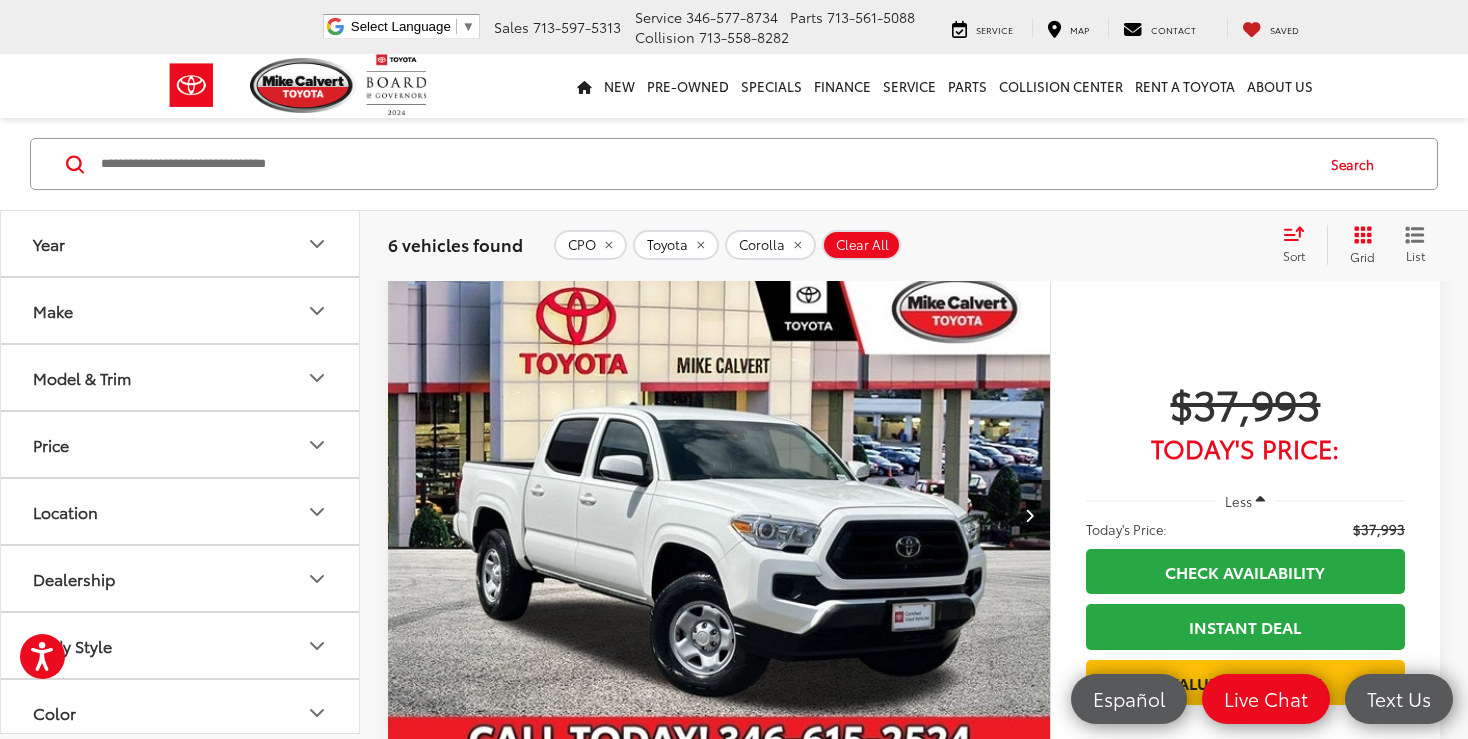 click 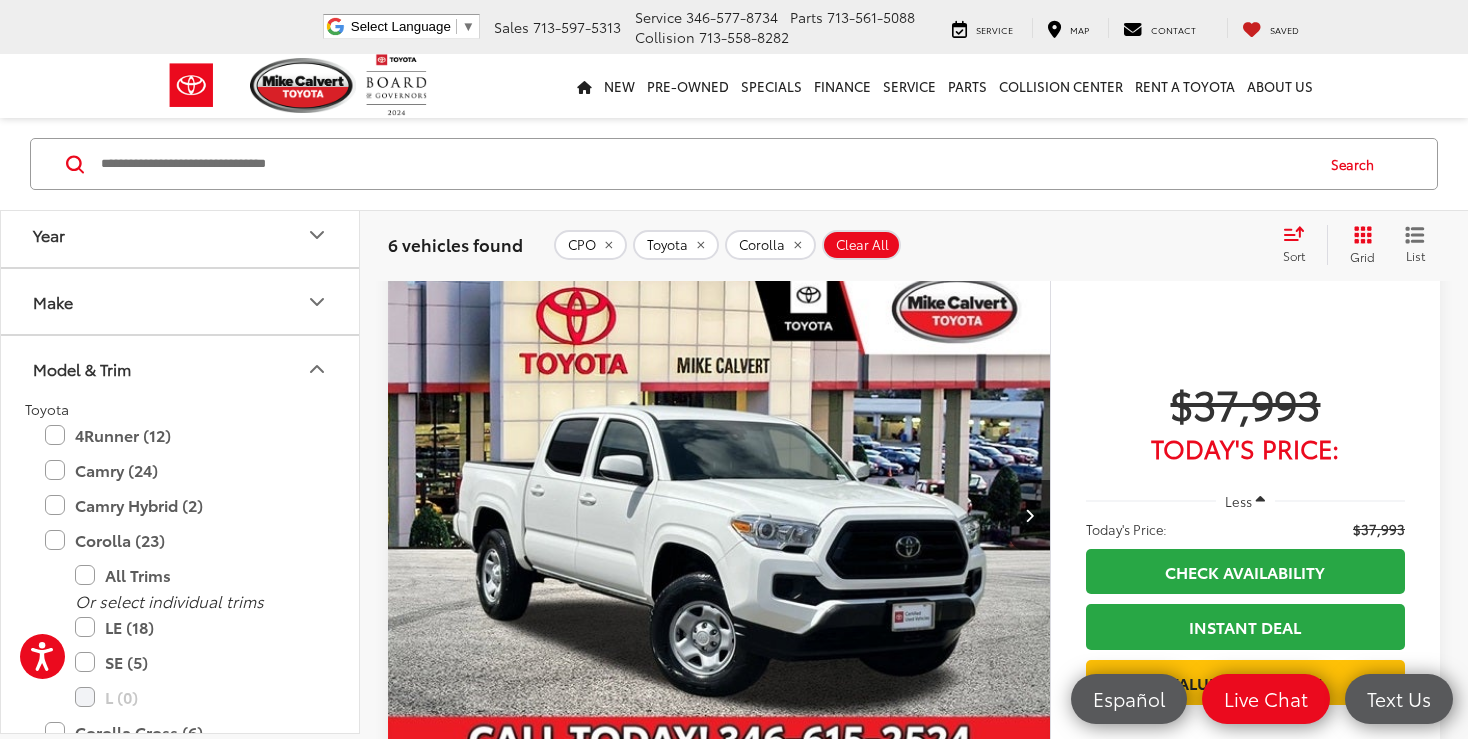 scroll, scrollTop: 6, scrollLeft: 0, axis: vertical 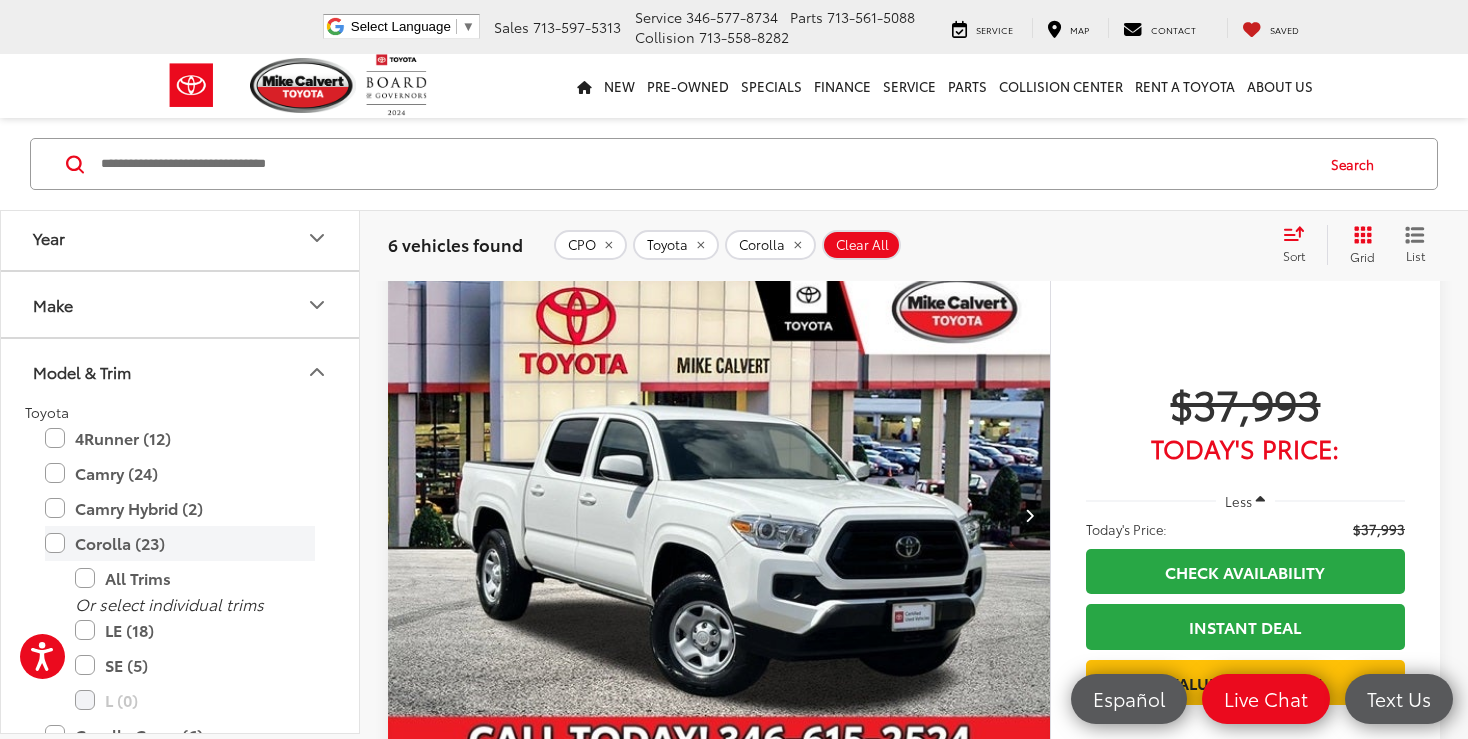 click on "Corolla (23)" at bounding box center (180, 543) 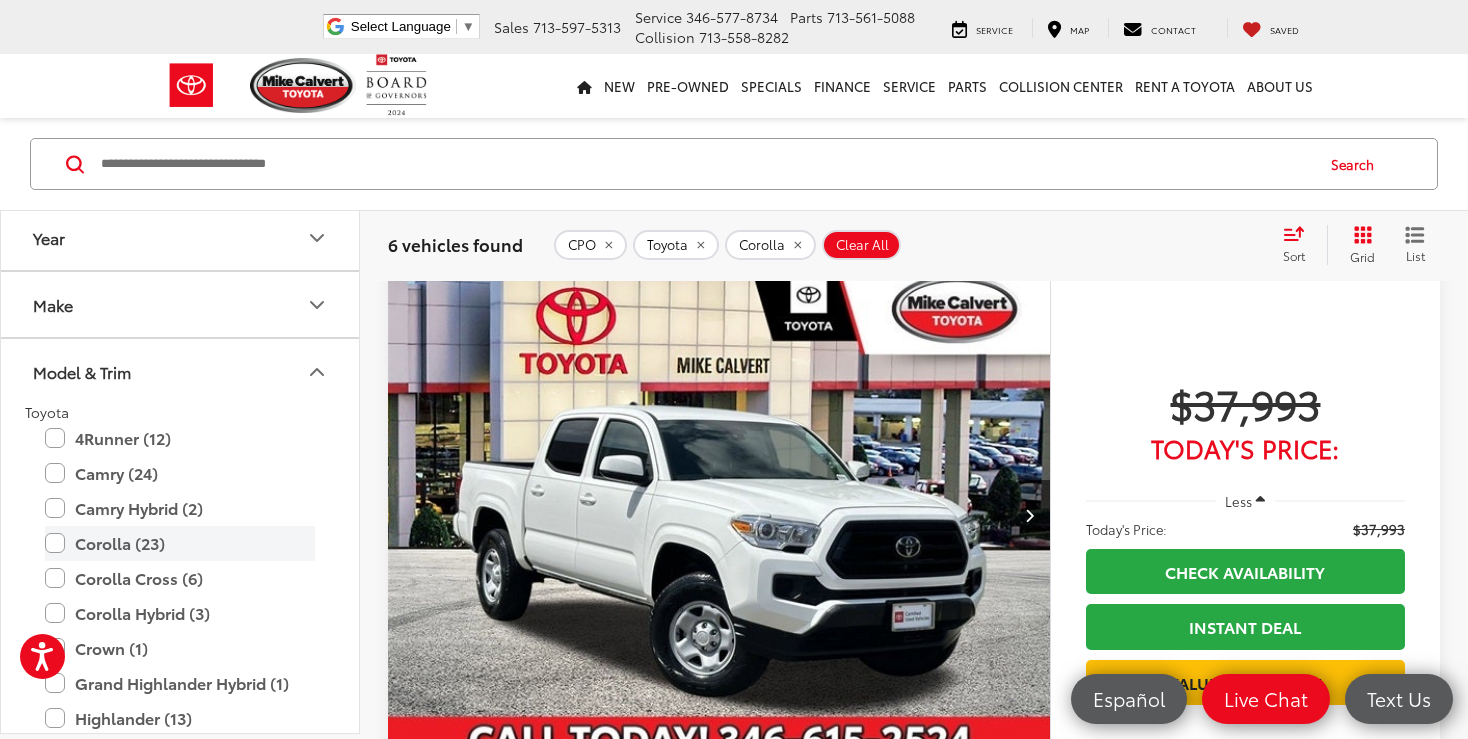 click on "Corolla (23)" at bounding box center (180, 543) 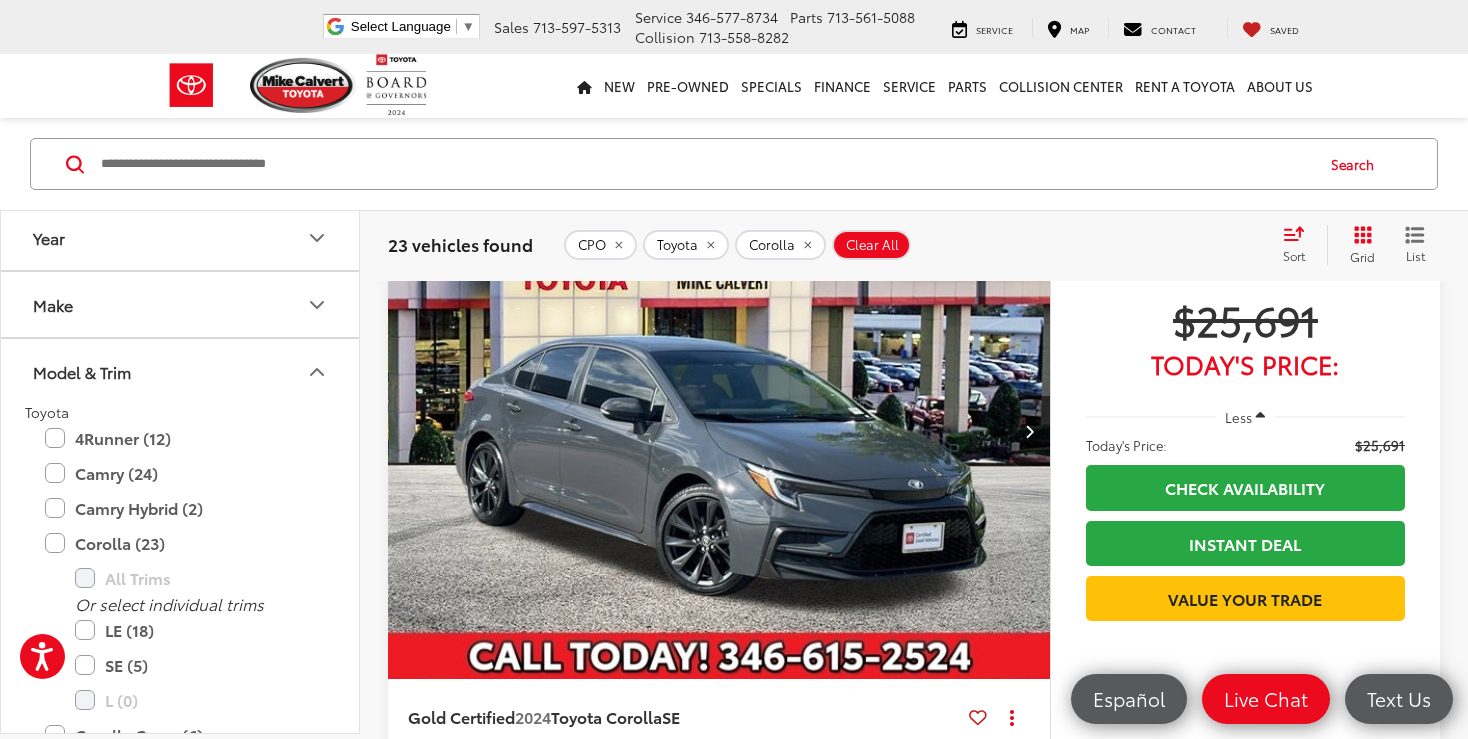 scroll, scrollTop: 3221, scrollLeft: 0, axis: vertical 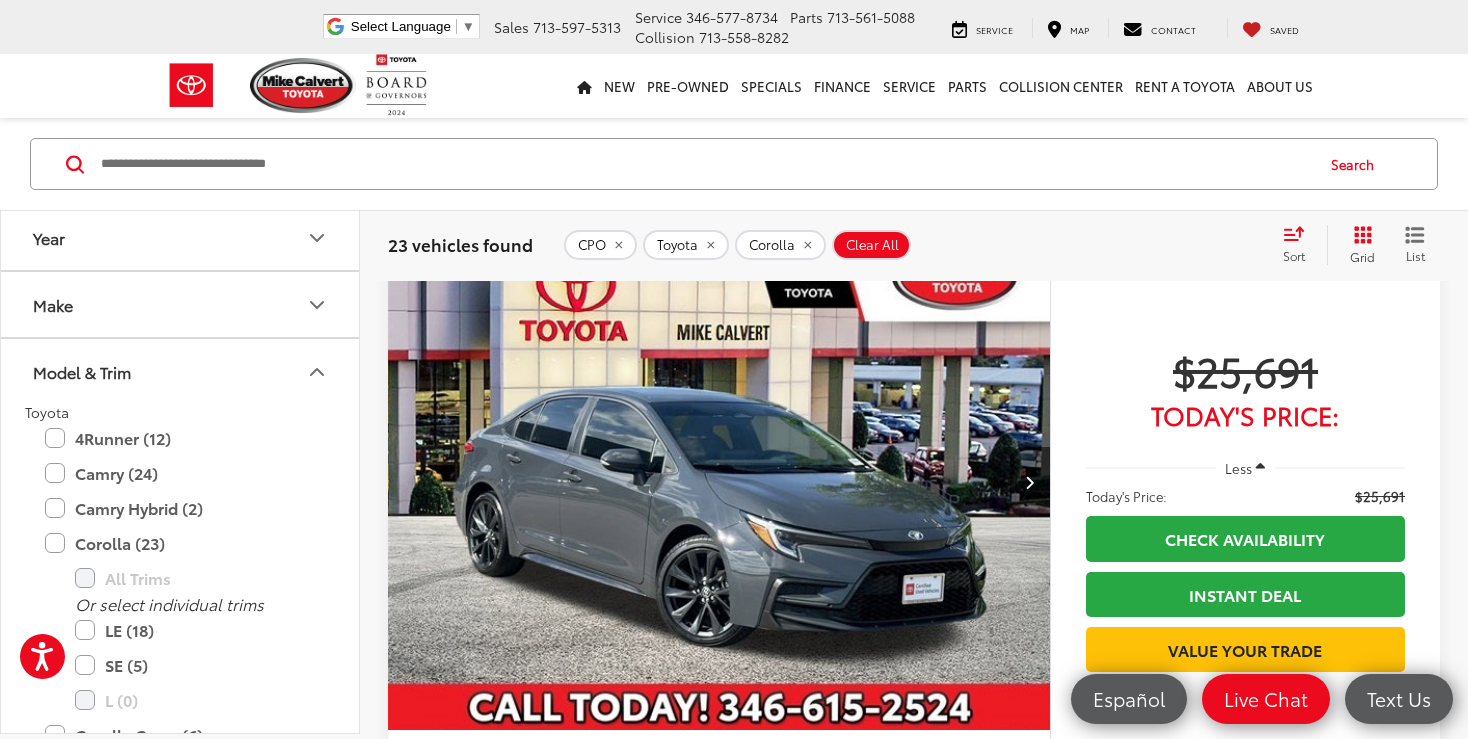 click at bounding box center [719, 482] 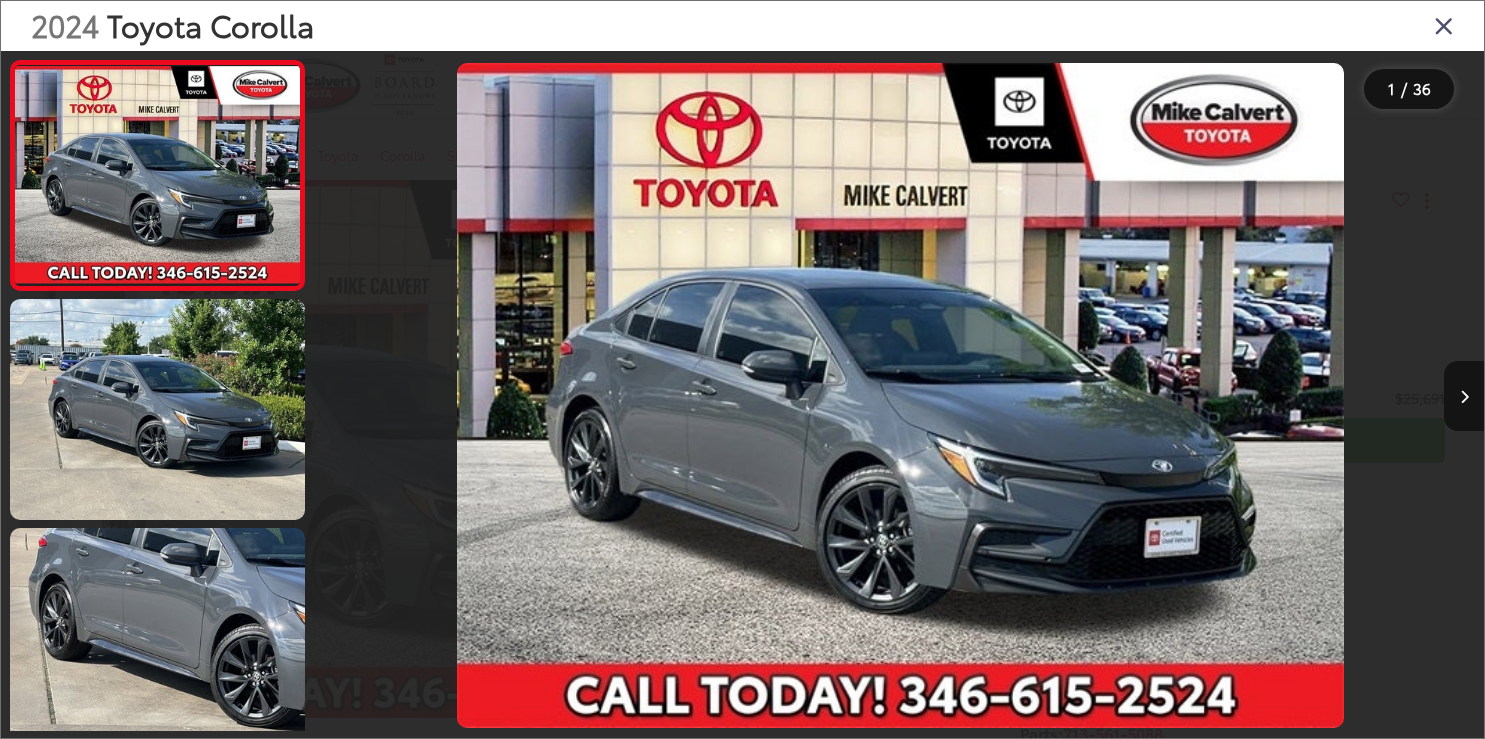 scroll, scrollTop: 0, scrollLeft: 0, axis: both 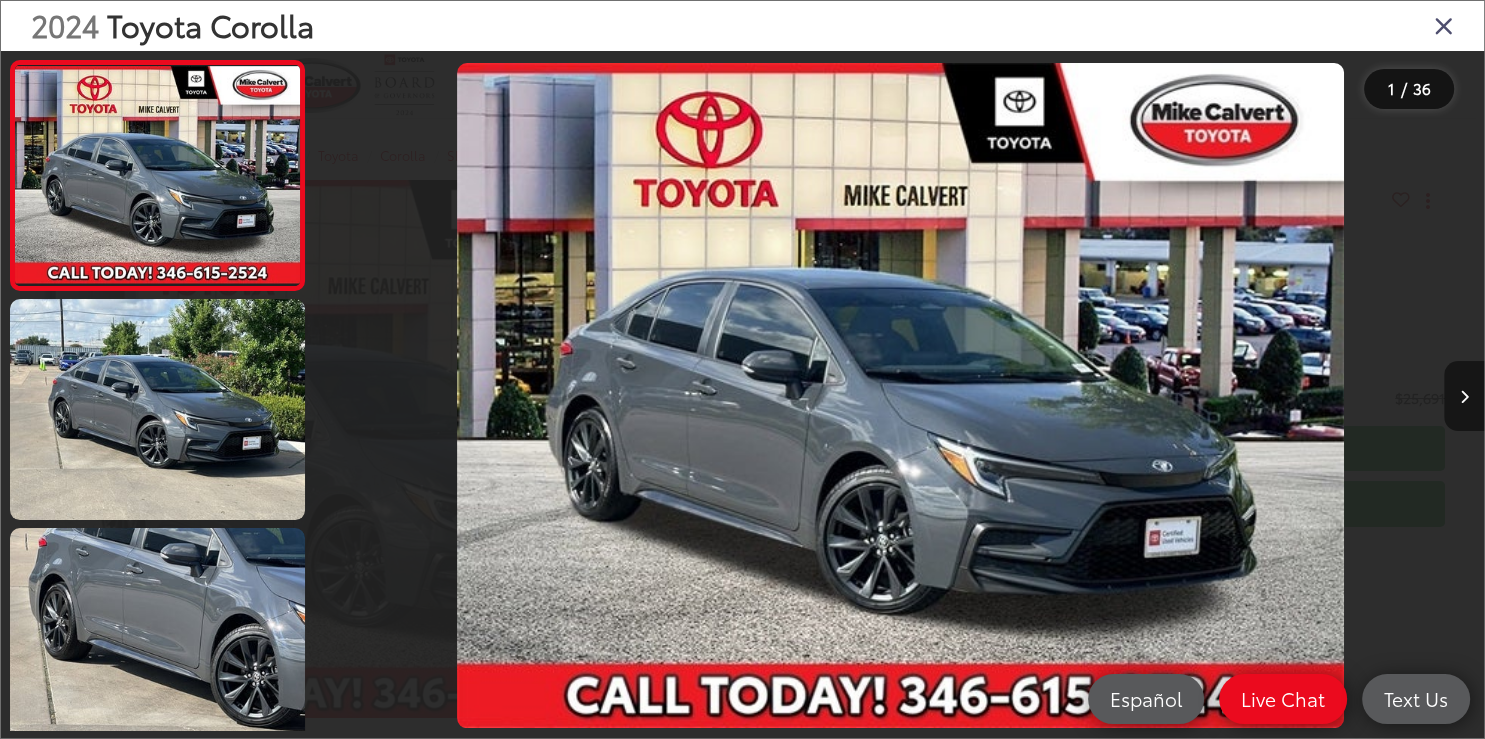 click at bounding box center [1464, 397] 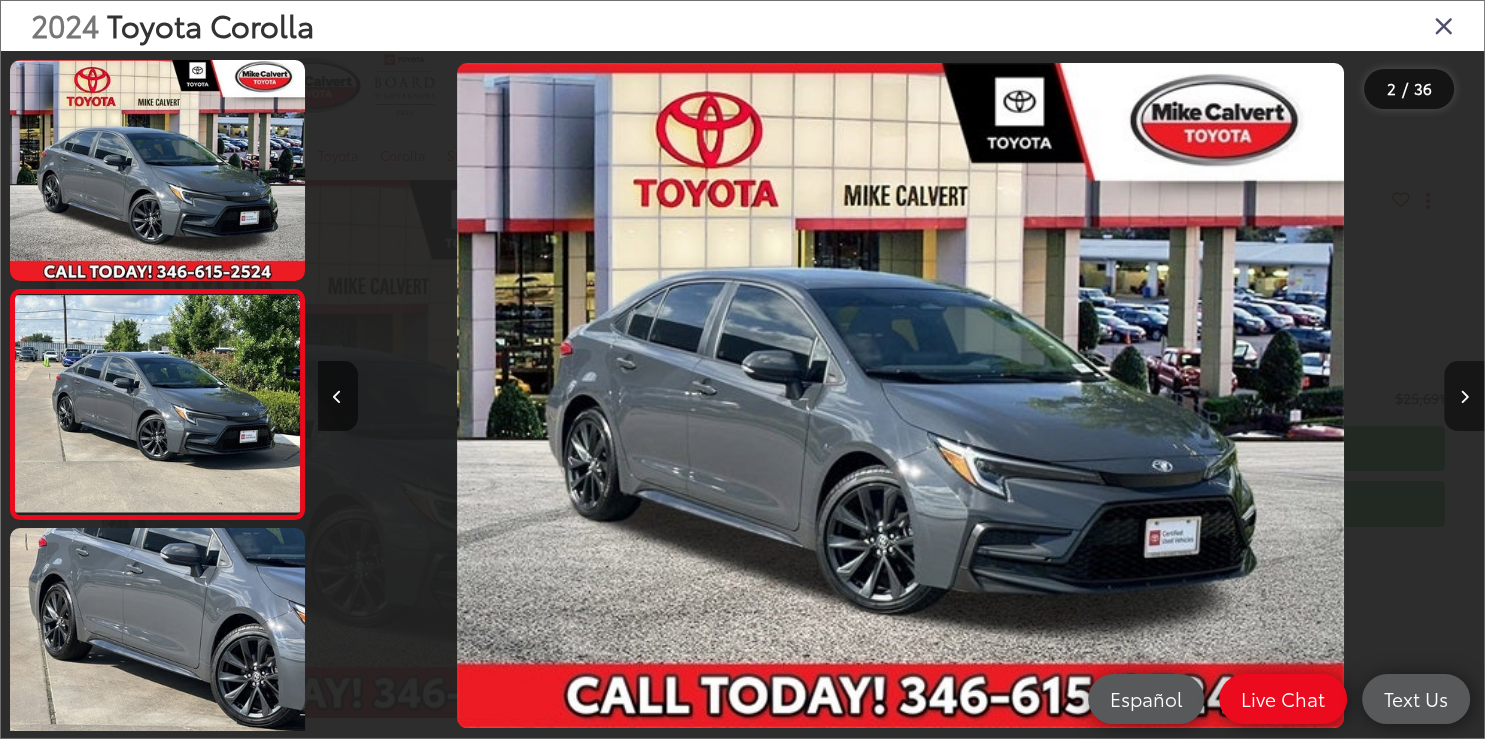 scroll, scrollTop: 0, scrollLeft: 987, axis: horizontal 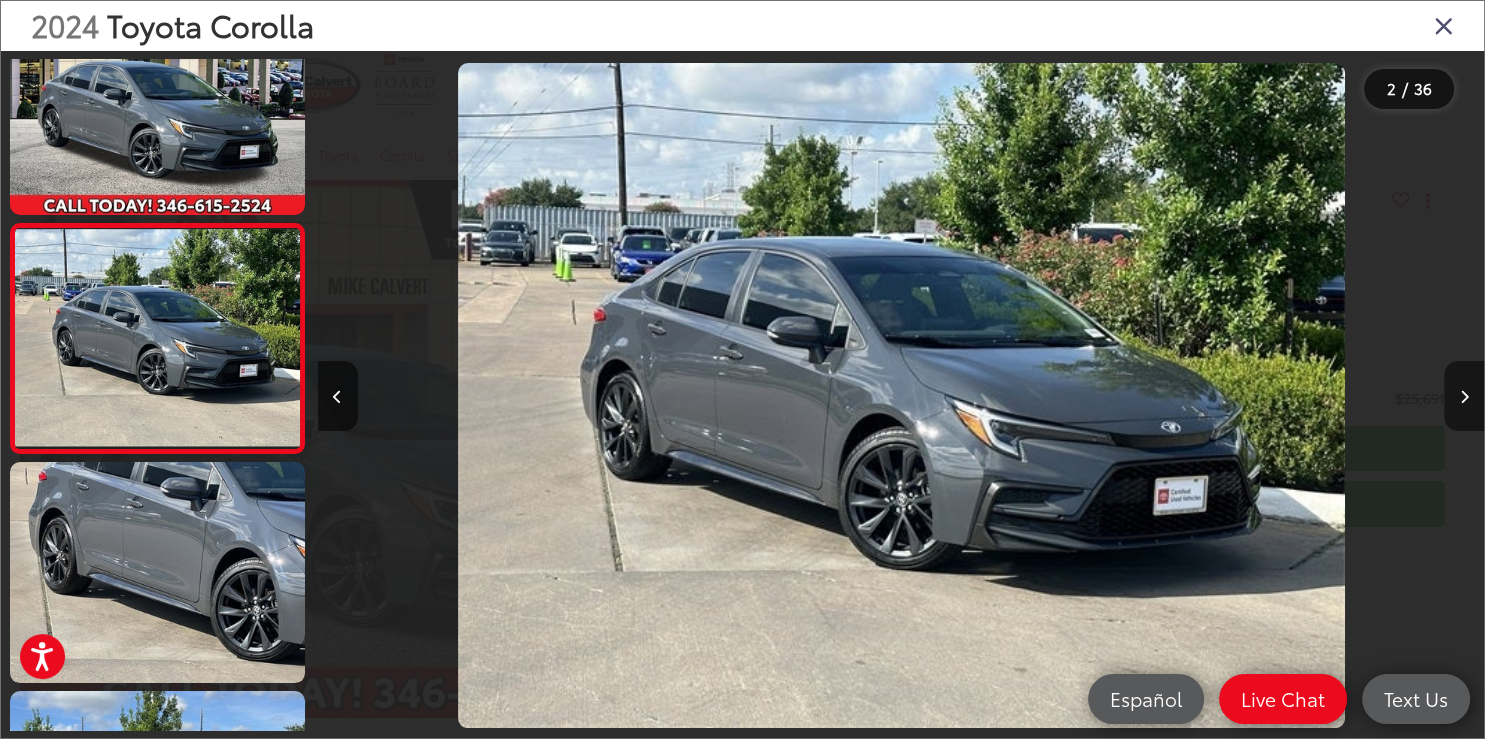 click at bounding box center (1464, 397) 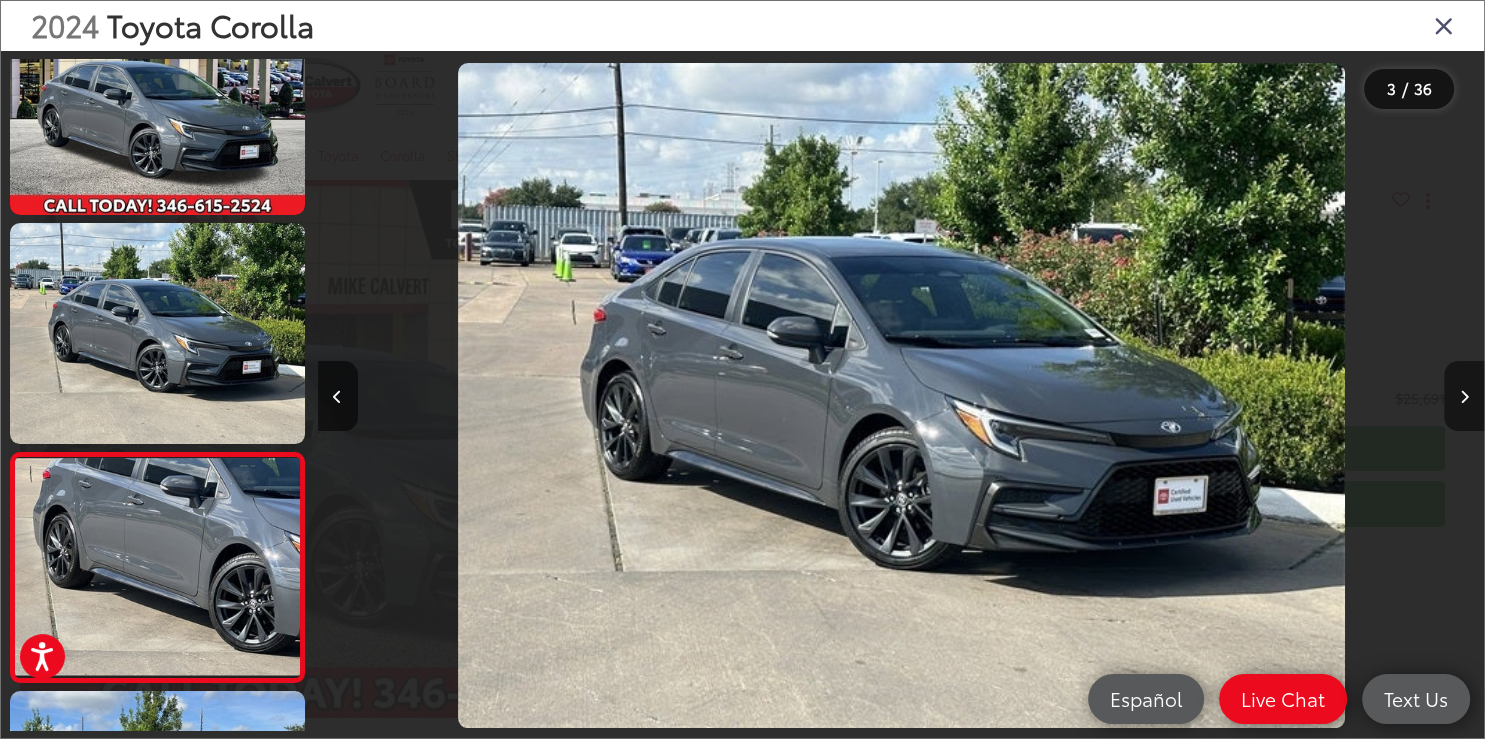 scroll, scrollTop: 0, scrollLeft: 2162, axis: horizontal 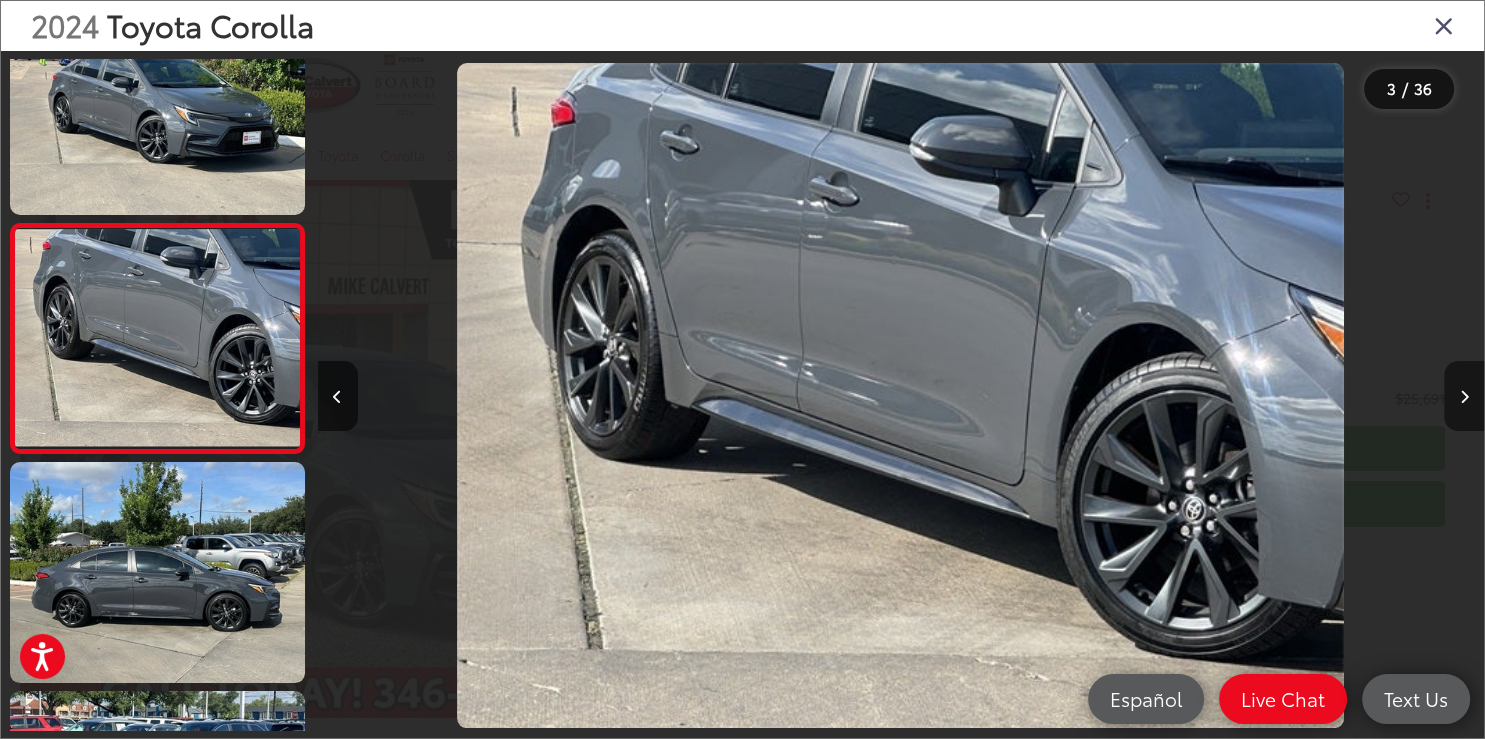 click at bounding box center (1464, 396) 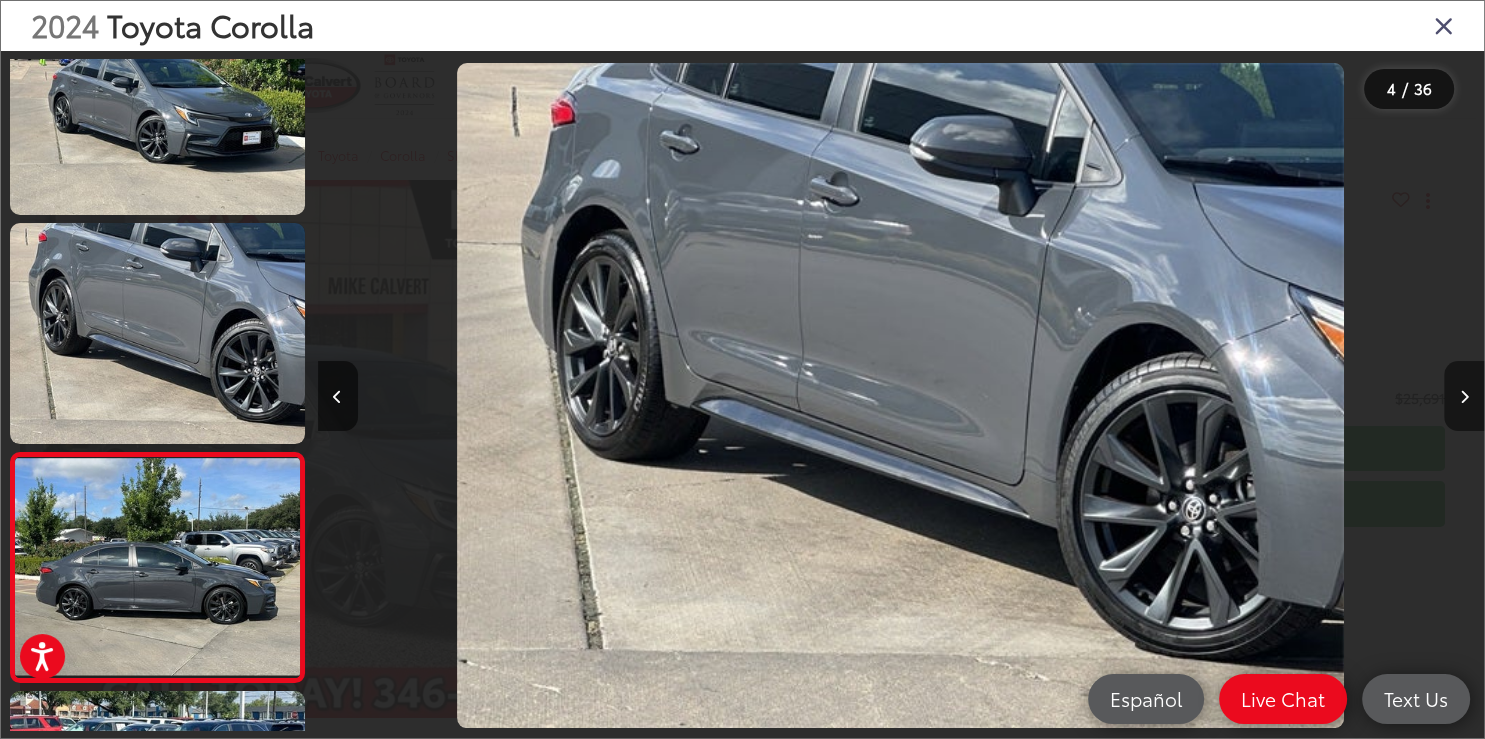 scroll, scrollTop: 0, scrollLeft: 3274, axis: horizontal 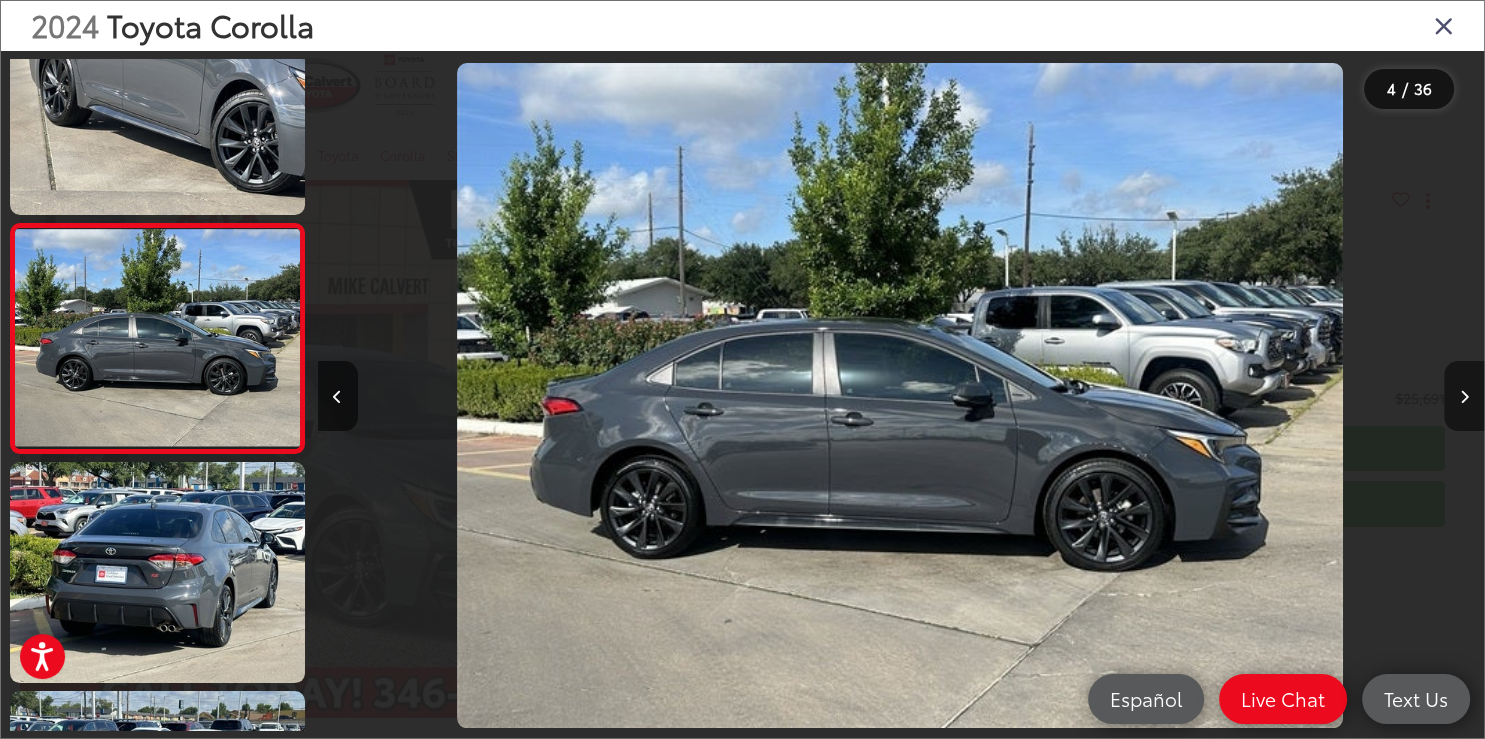 click at bounding box center [1464, 396] 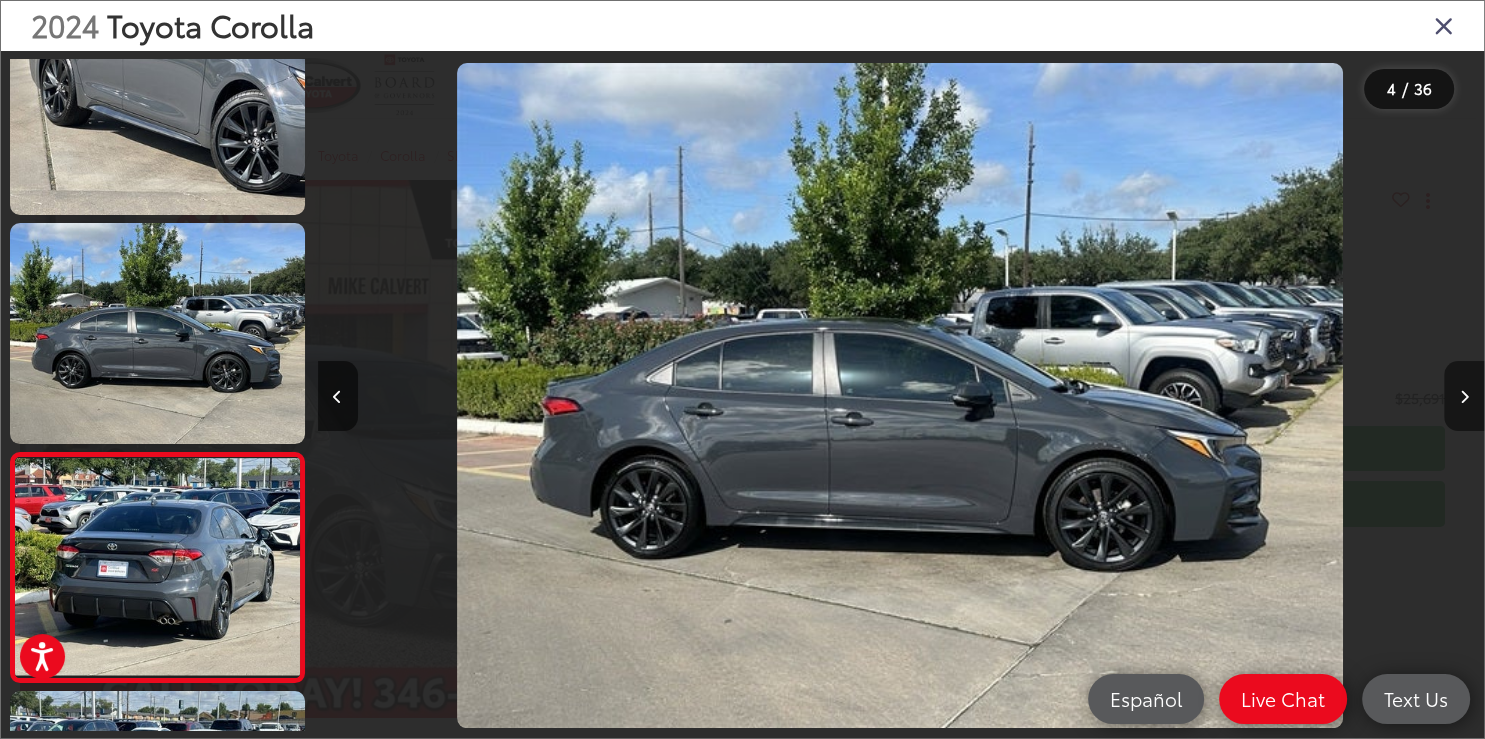 scroll, scrollTop: 0, scrollLeft: 4461, axis: horizontal 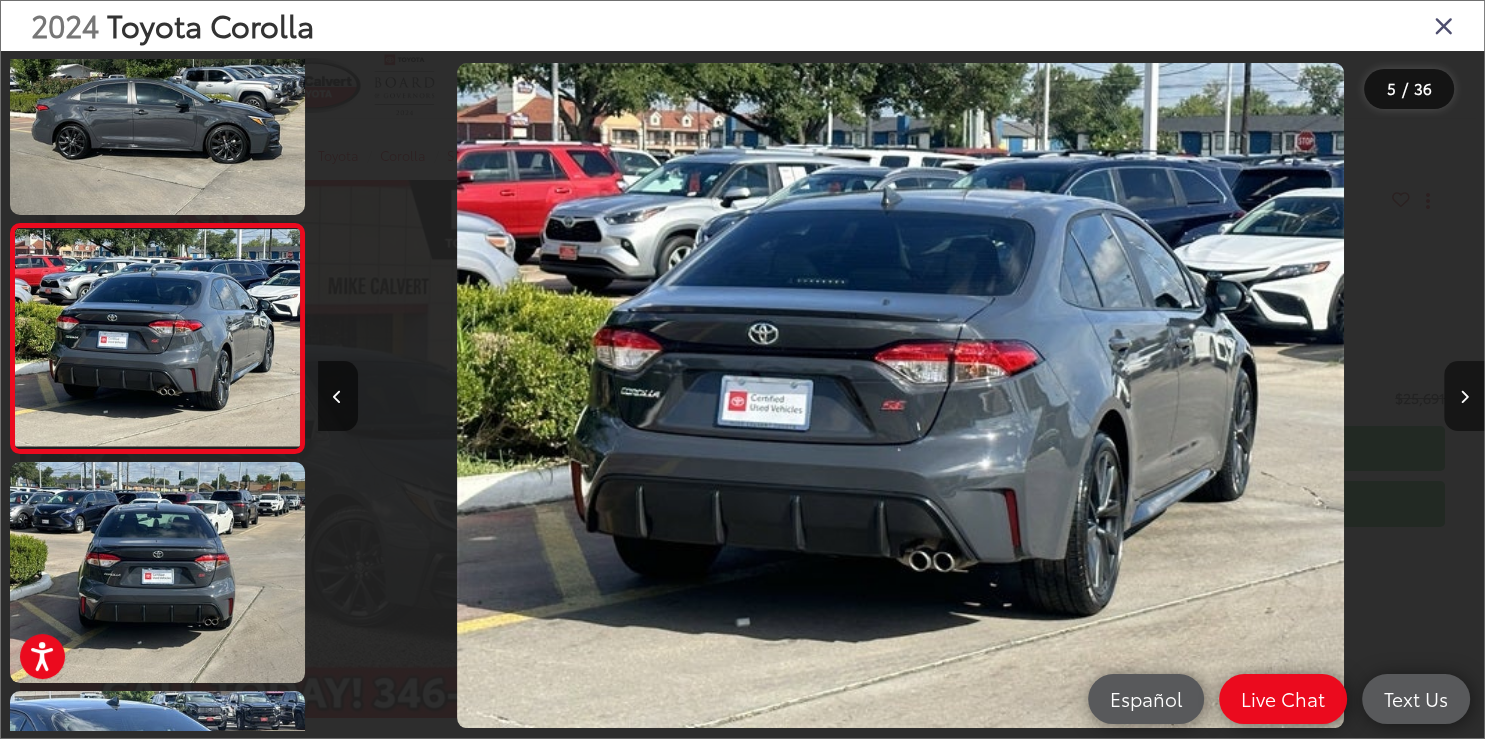 click at bounding box center [1464, 396] 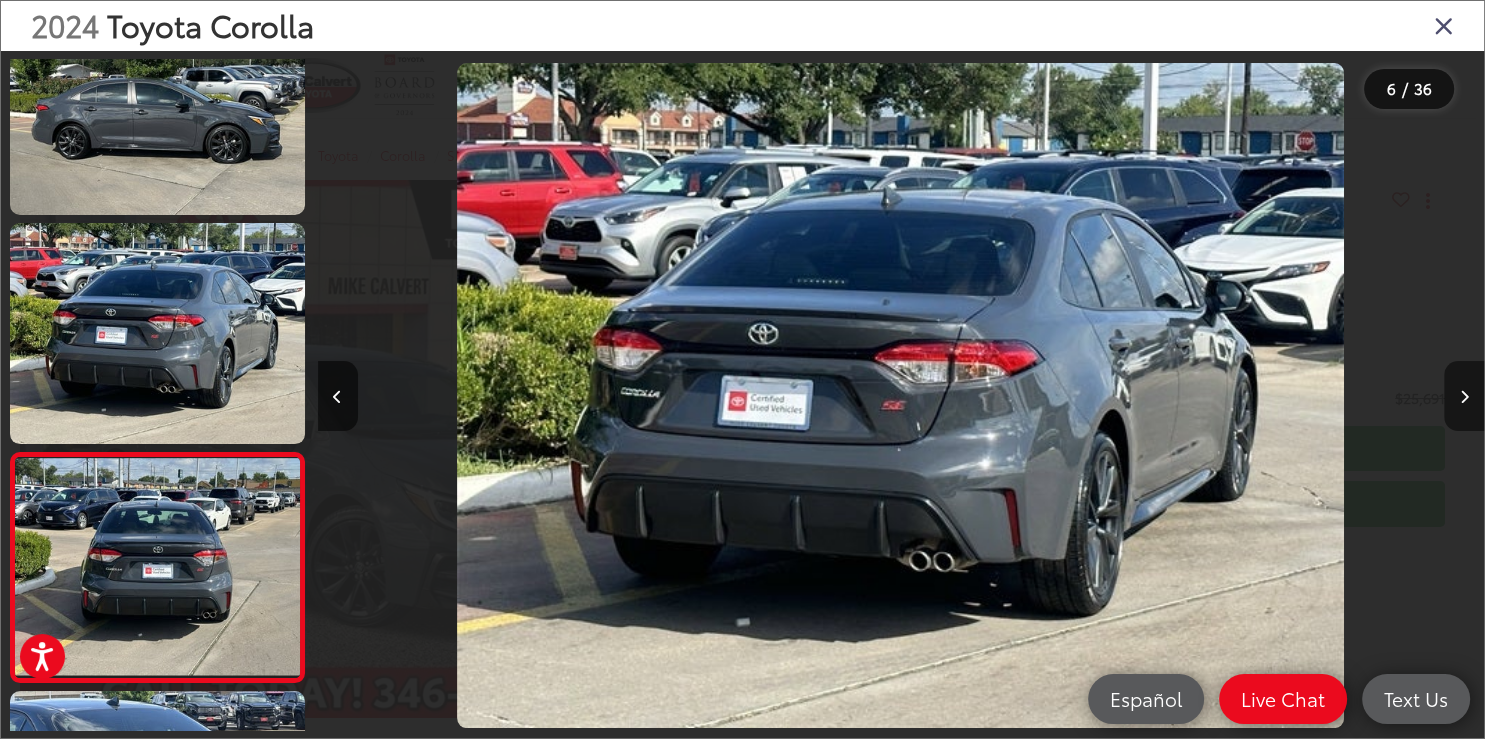 scroll 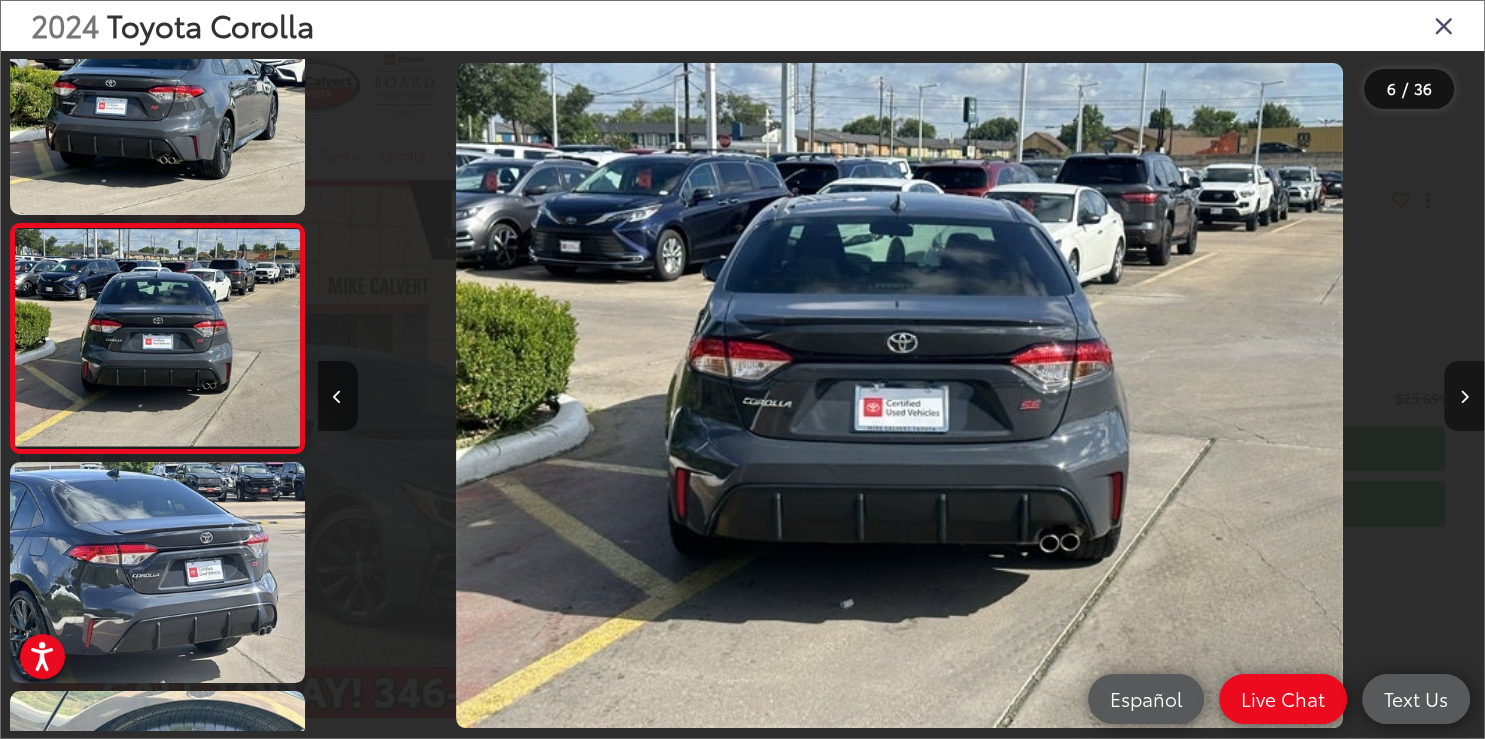 click at bounding box center (1464, 396) 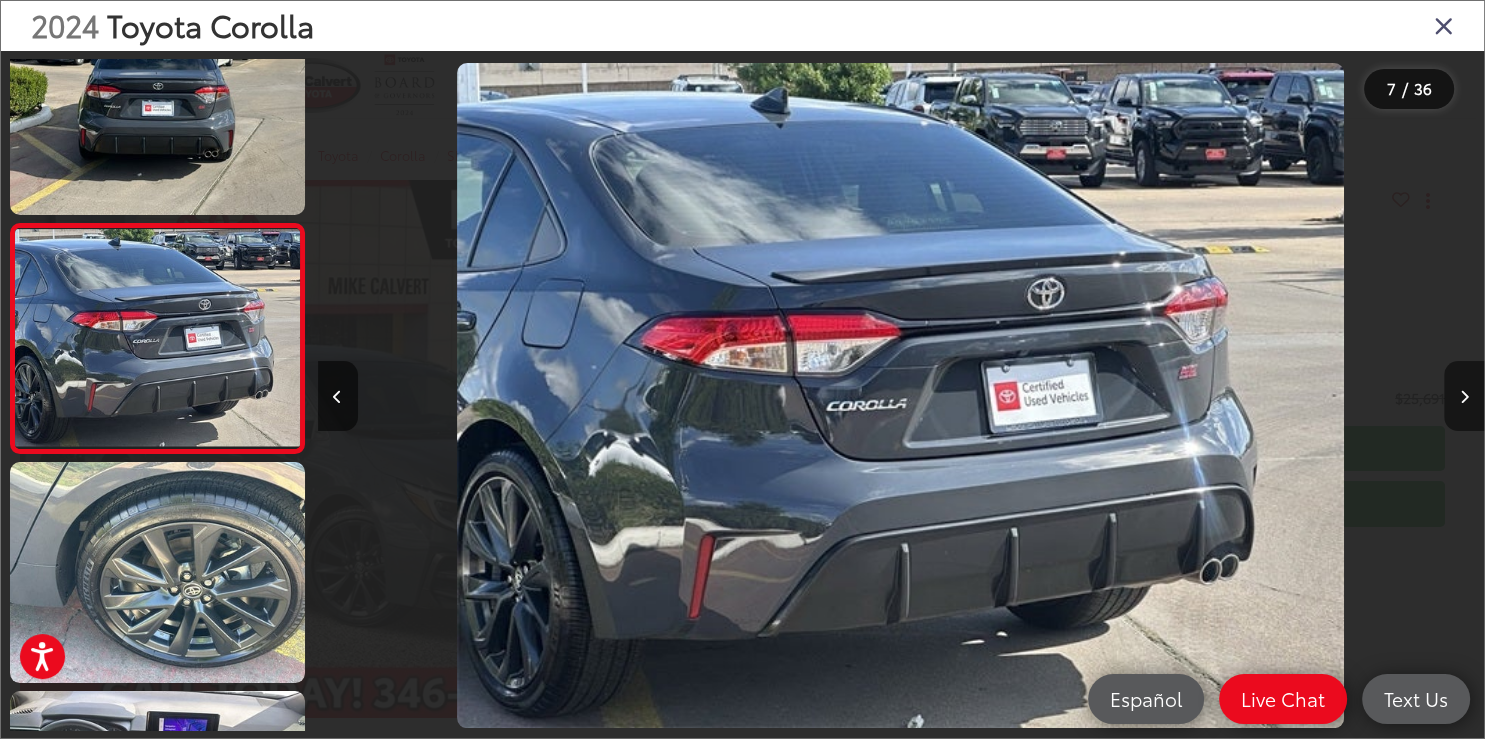 click at bounding box center (1464, 396) 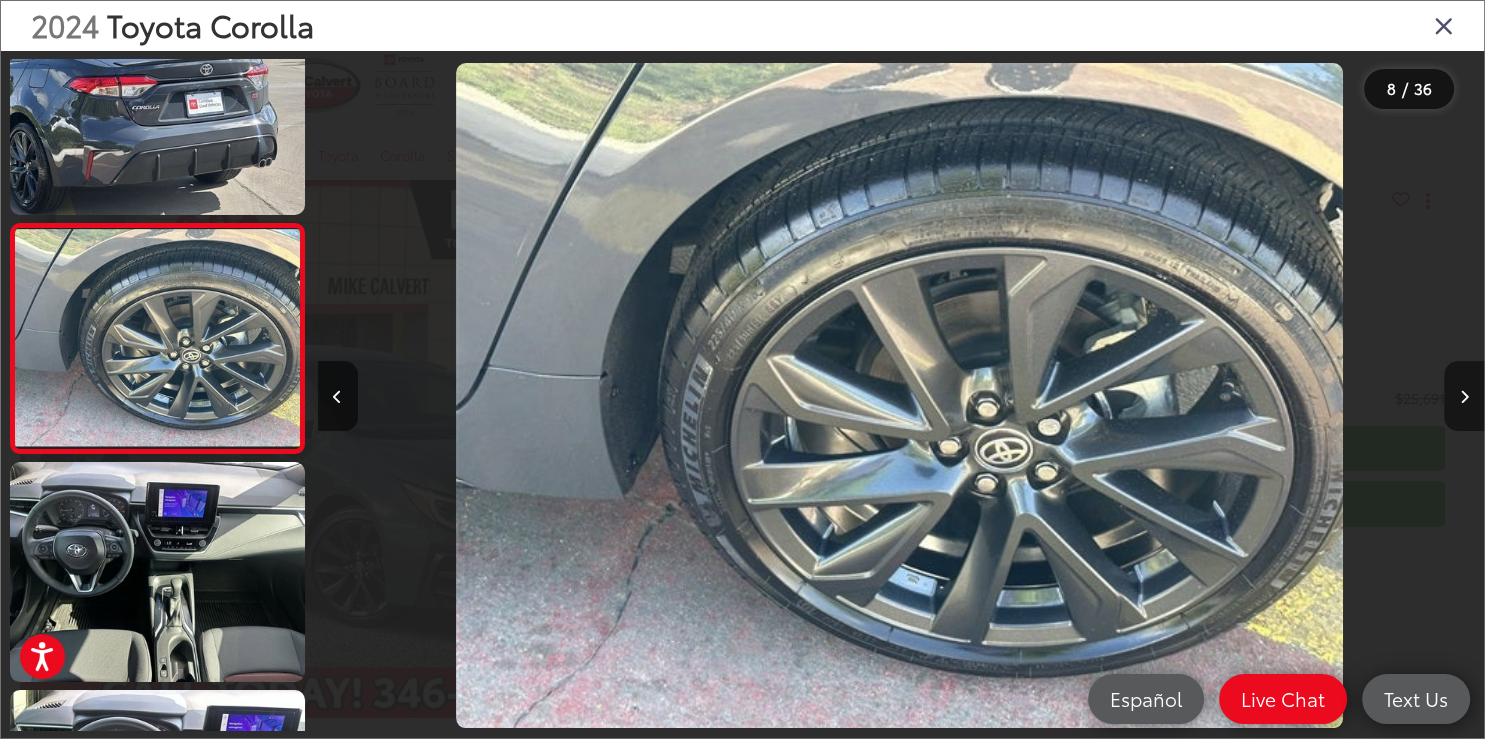 click at bounding box center (1464, 396) 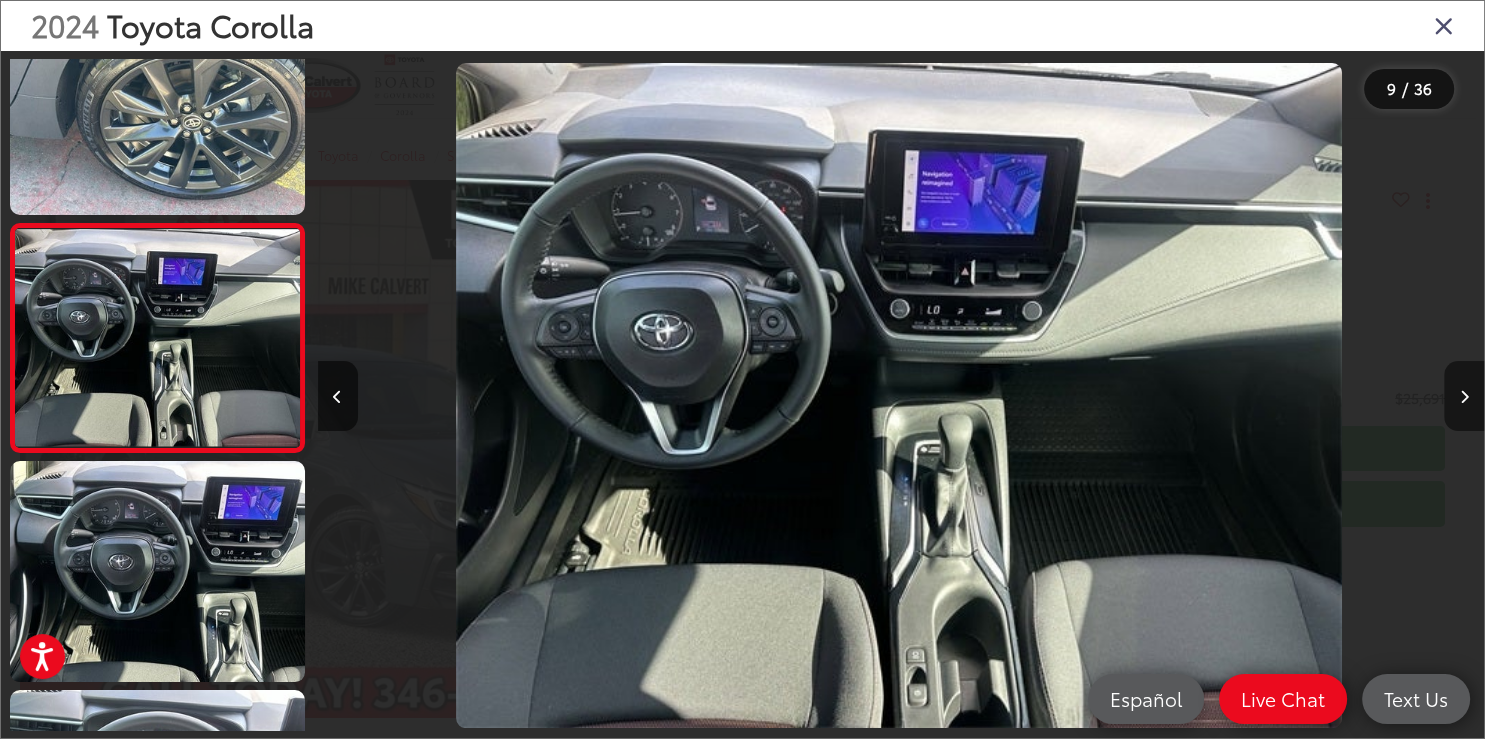 click at bounding box center [1464, 396] 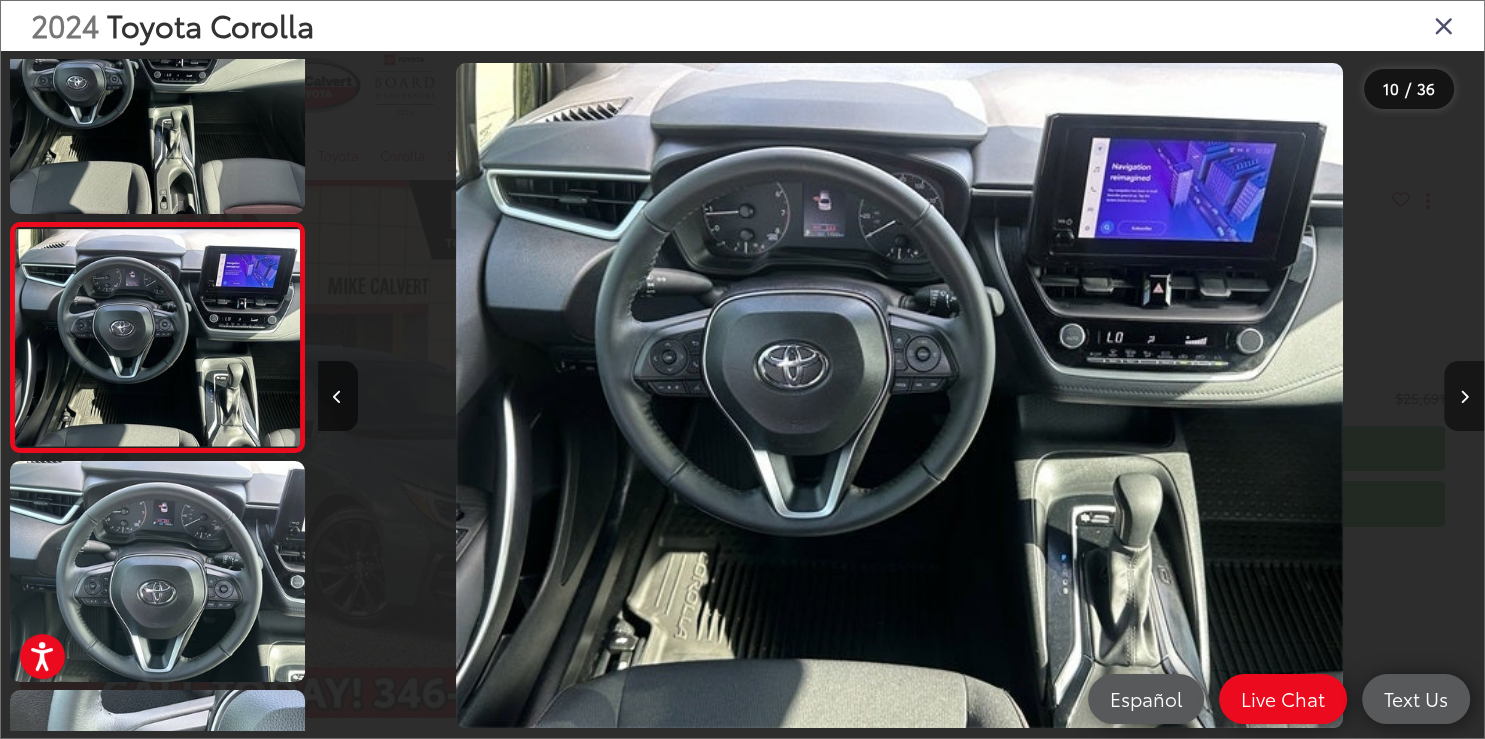 click at bounding box center (1464, 396) 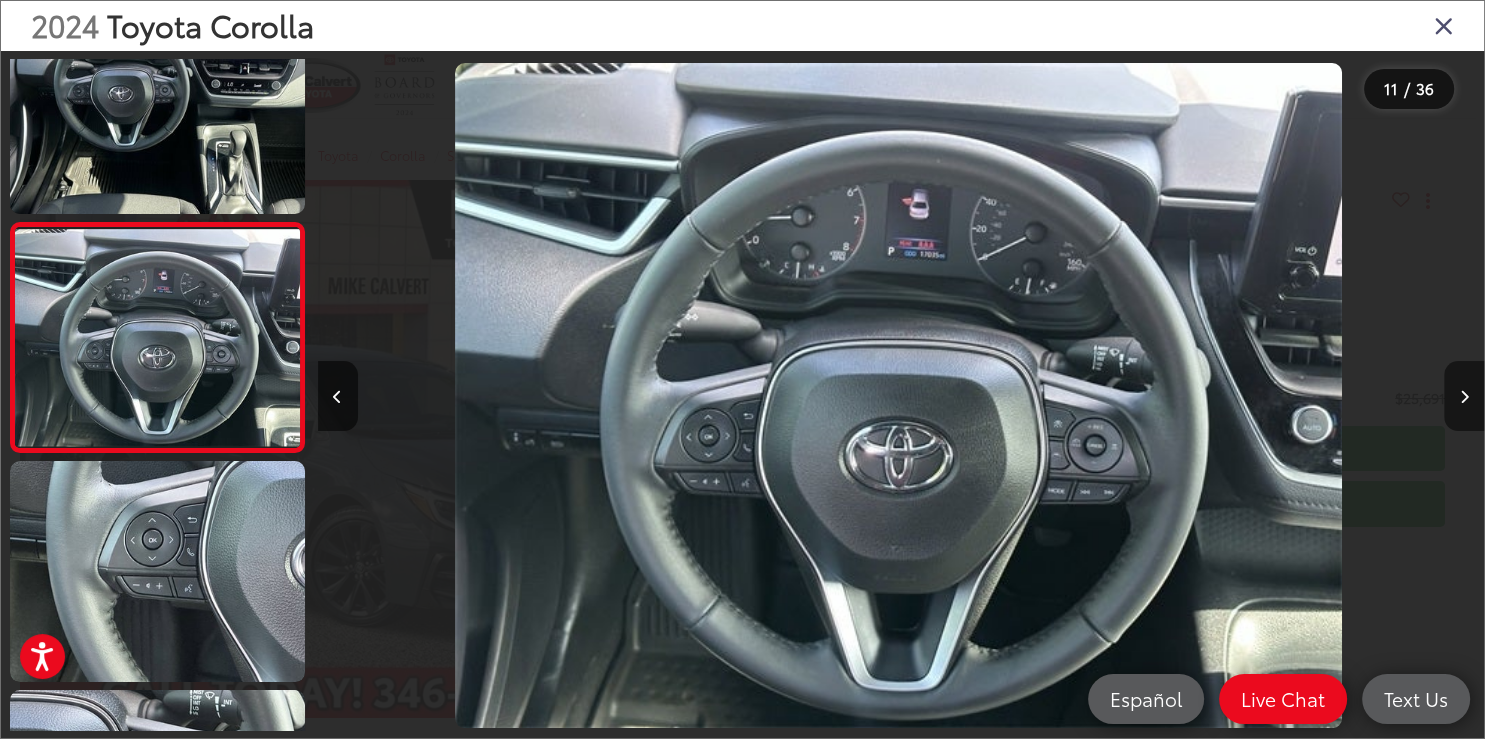 click at bounding box center (1464, 396) 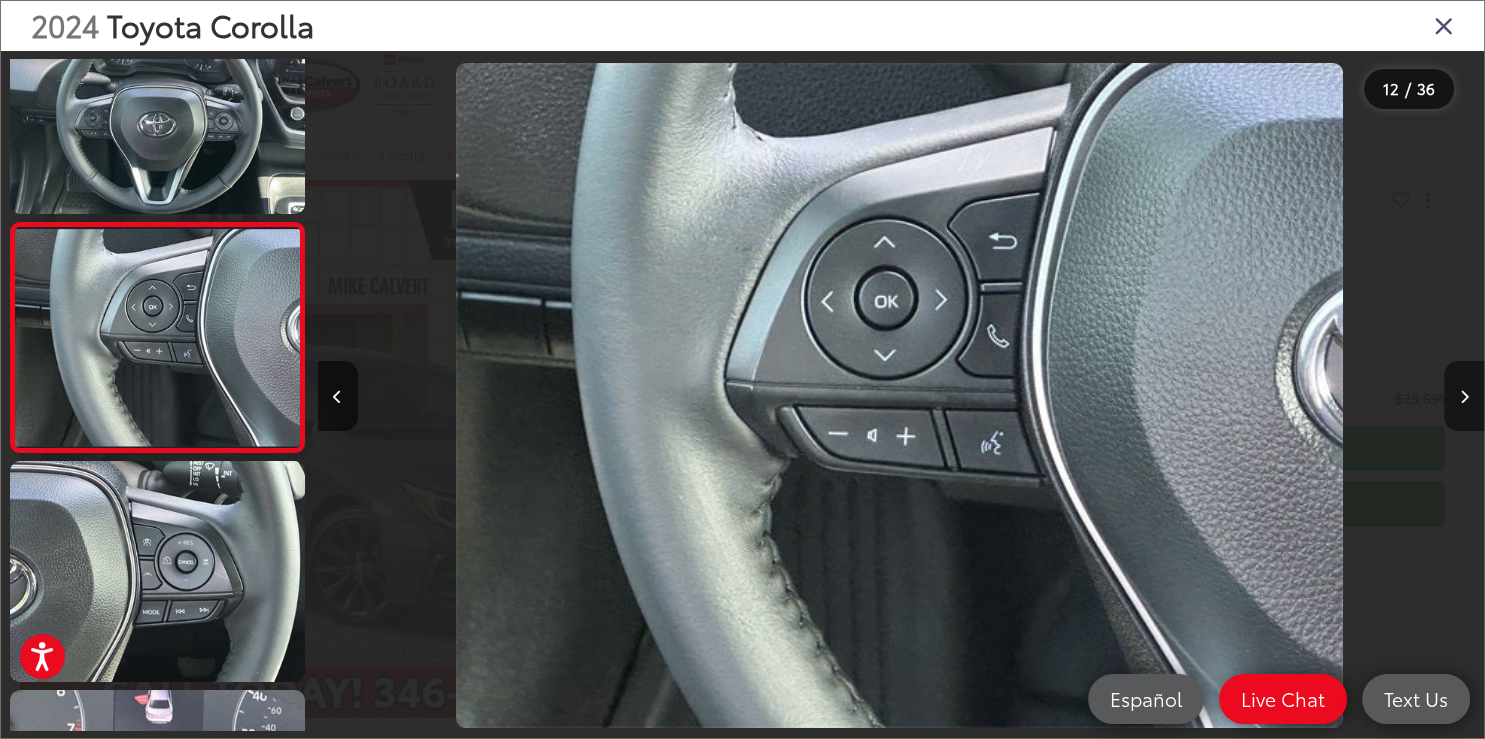 click at bounding box center [1464, 396] 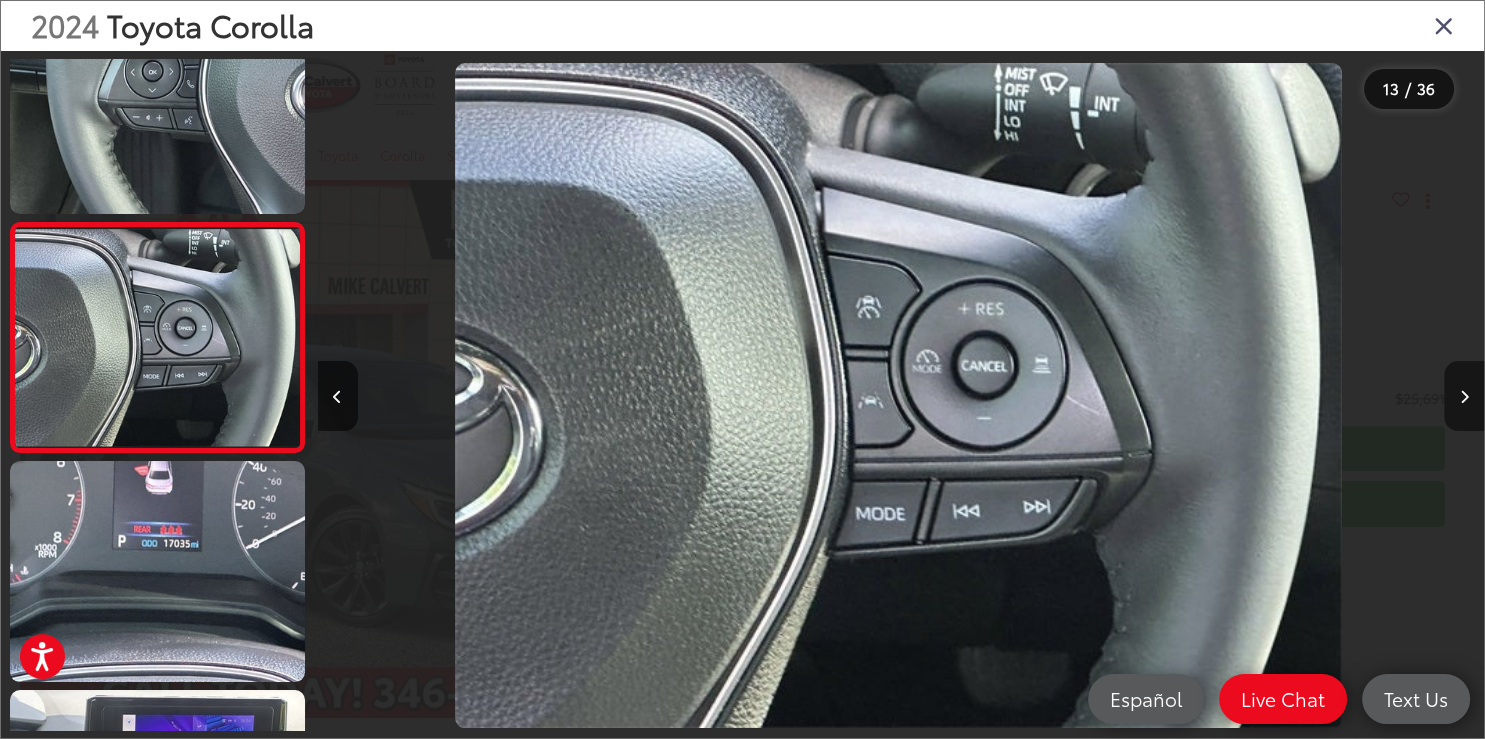 click at bounding box center (1464, 396) 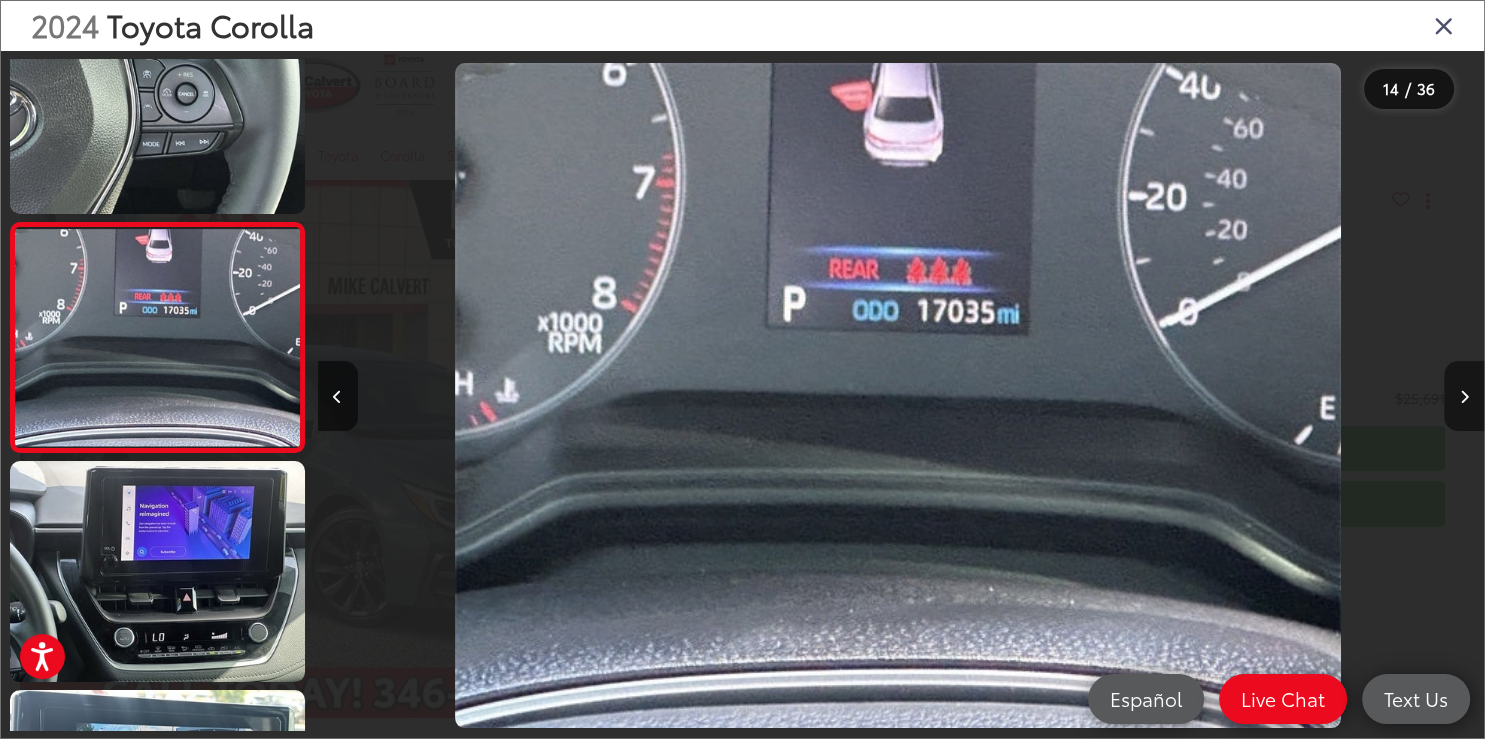 click at bounding box center (1464, 396) 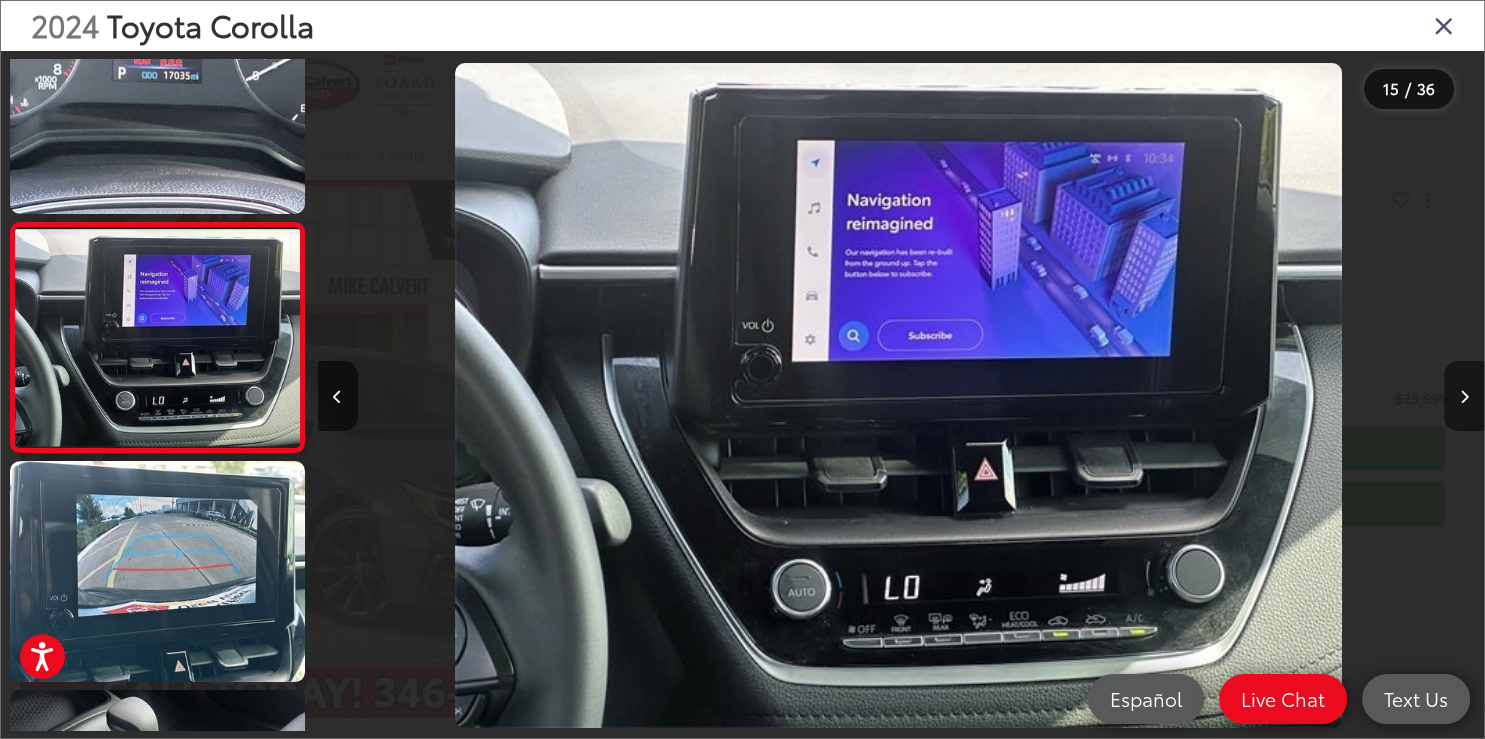 click at bounding box center [1464, 396] 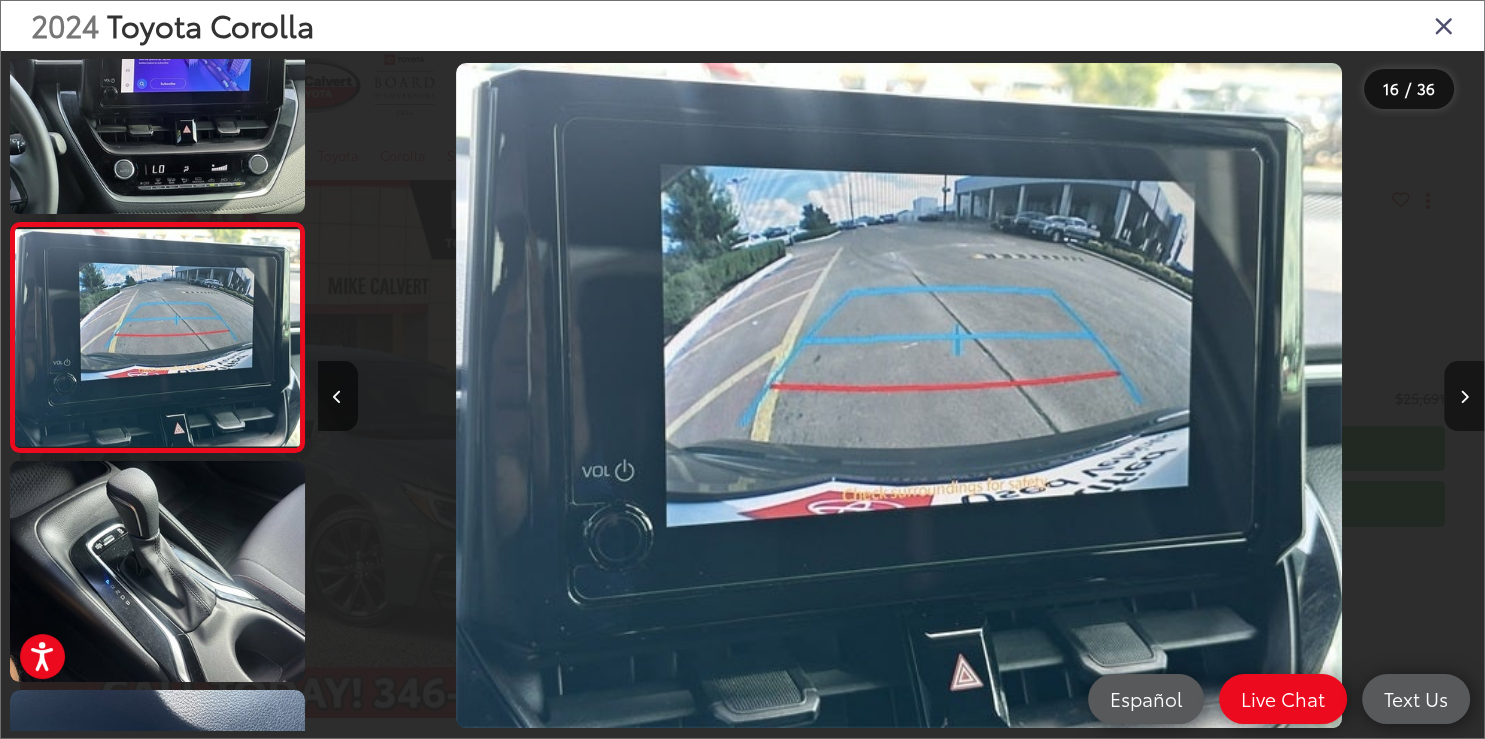 click at bounding box center (1464, 396) 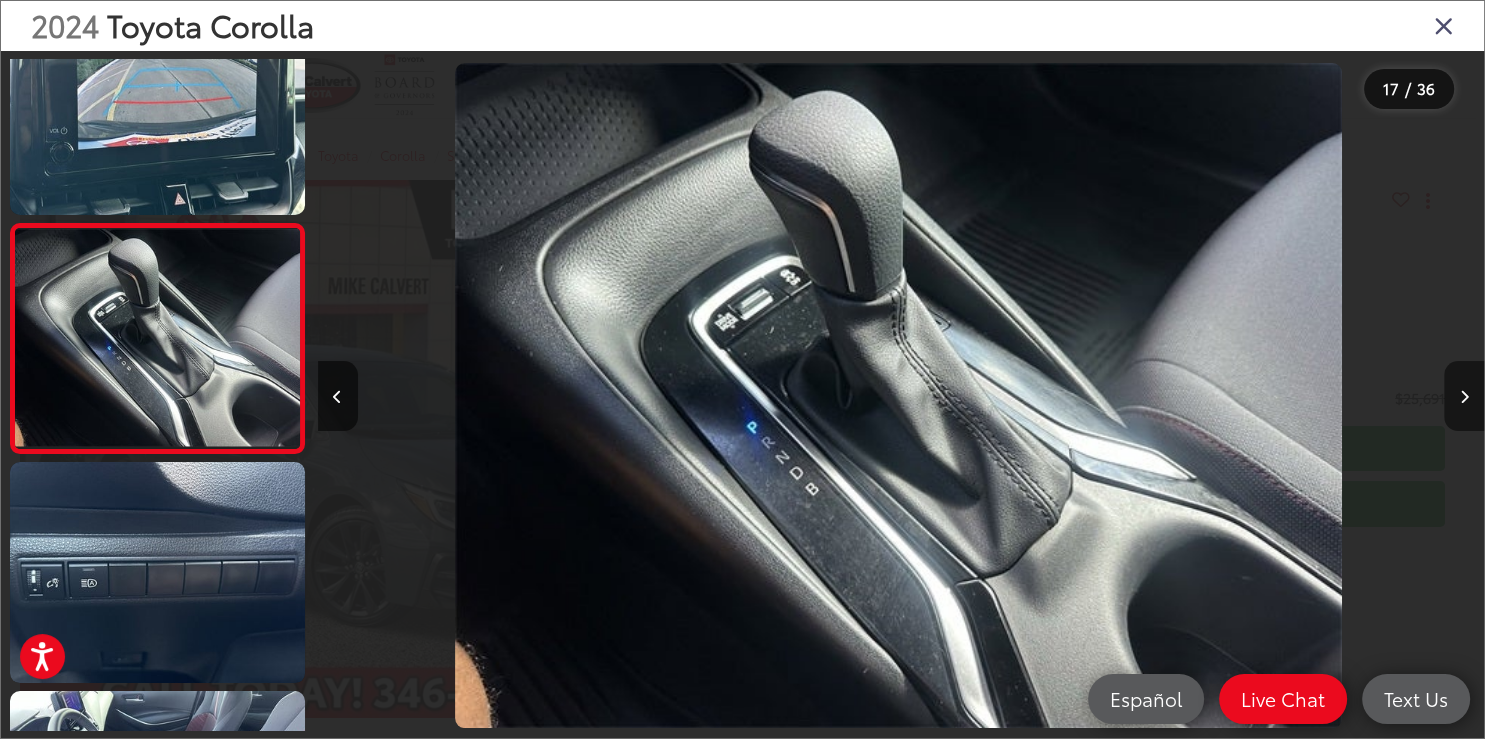 click at bounding box center (1464, 396) 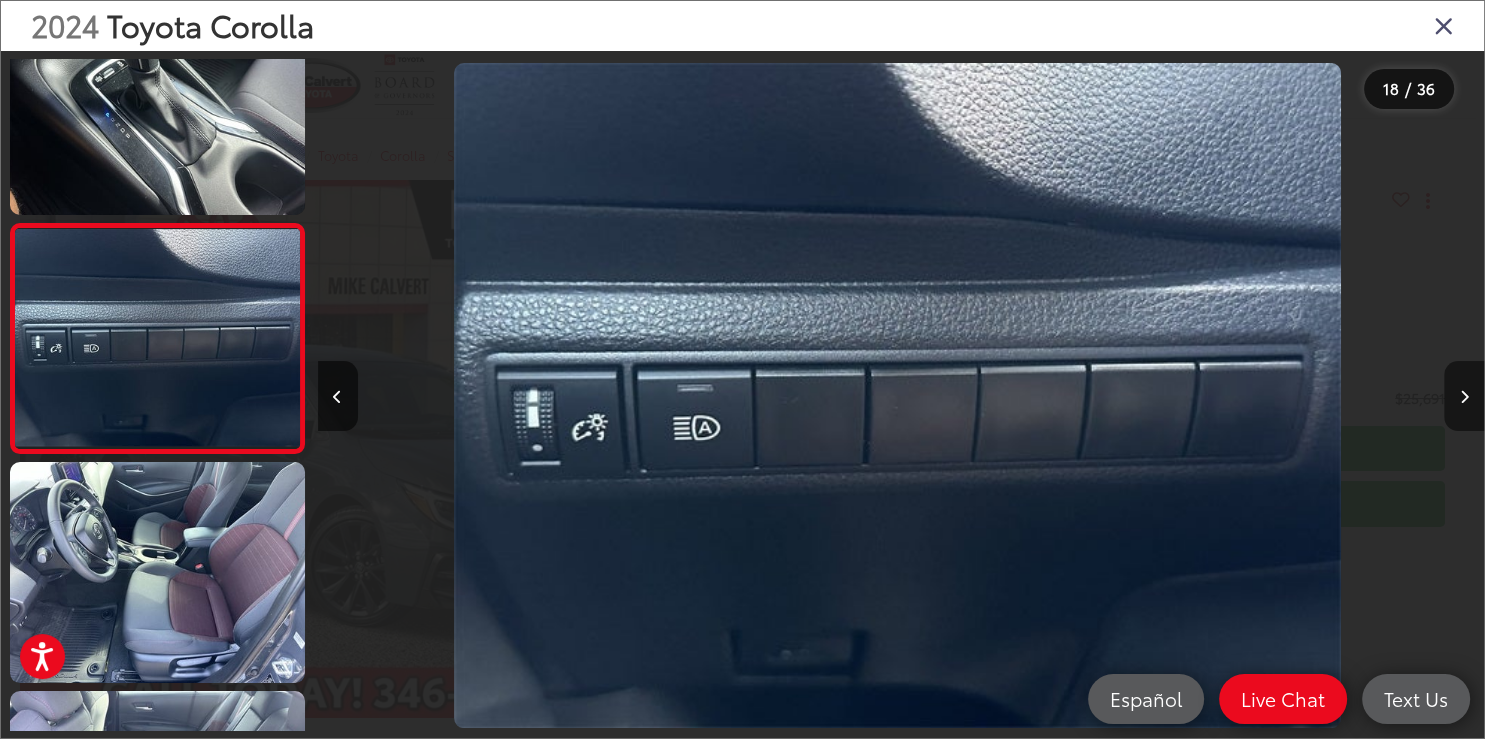 click at bounding box center (1464, 396) 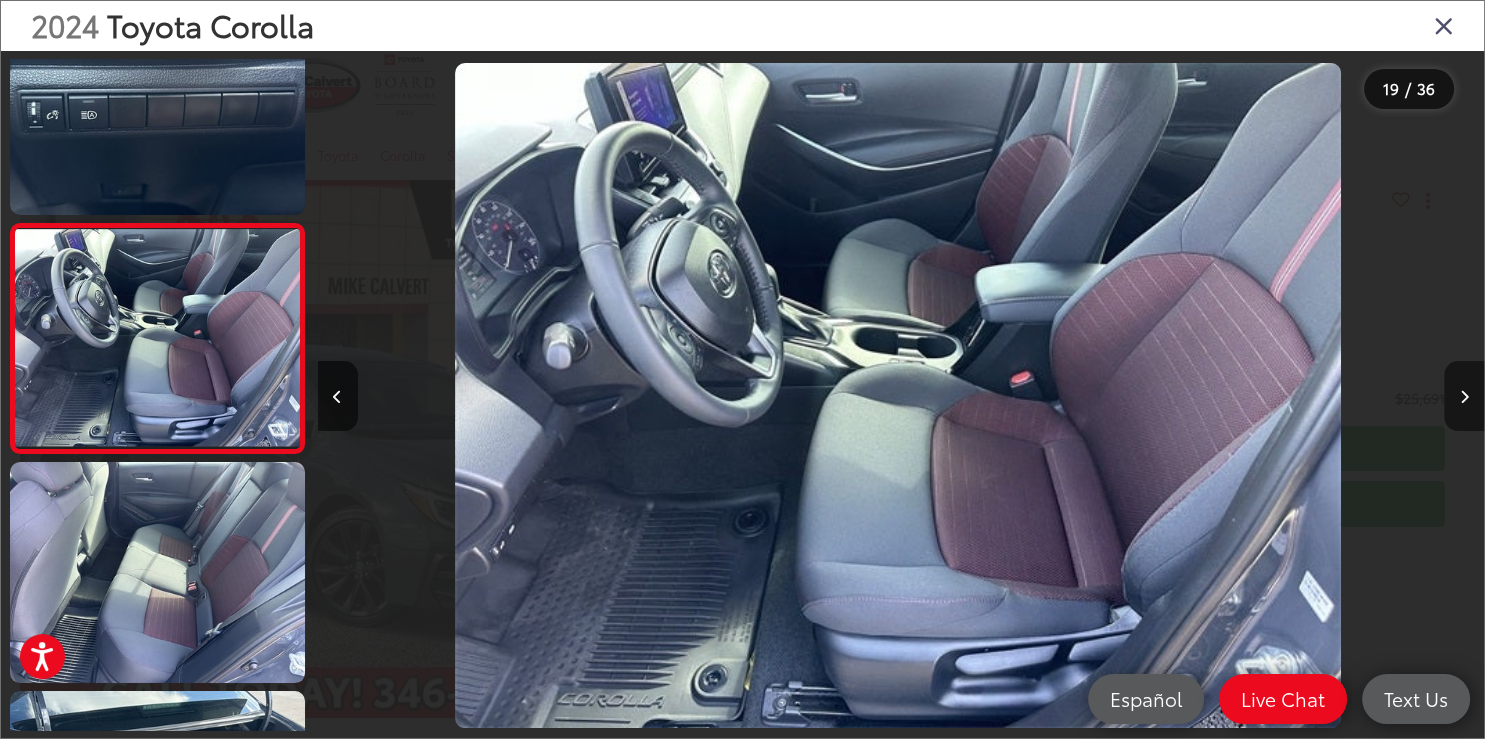 click at bounding box center [1464, 396] 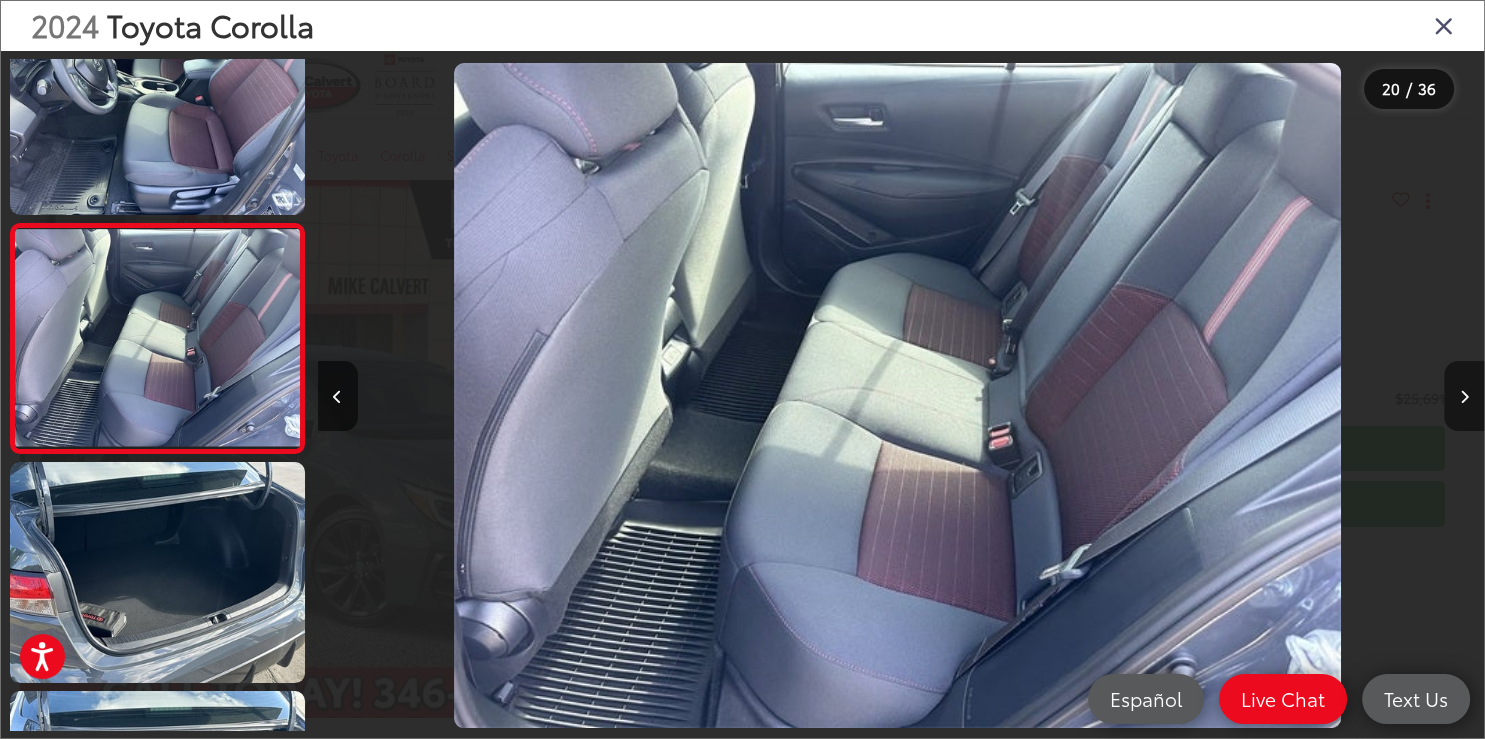 click at bounding box center (1464, 396) 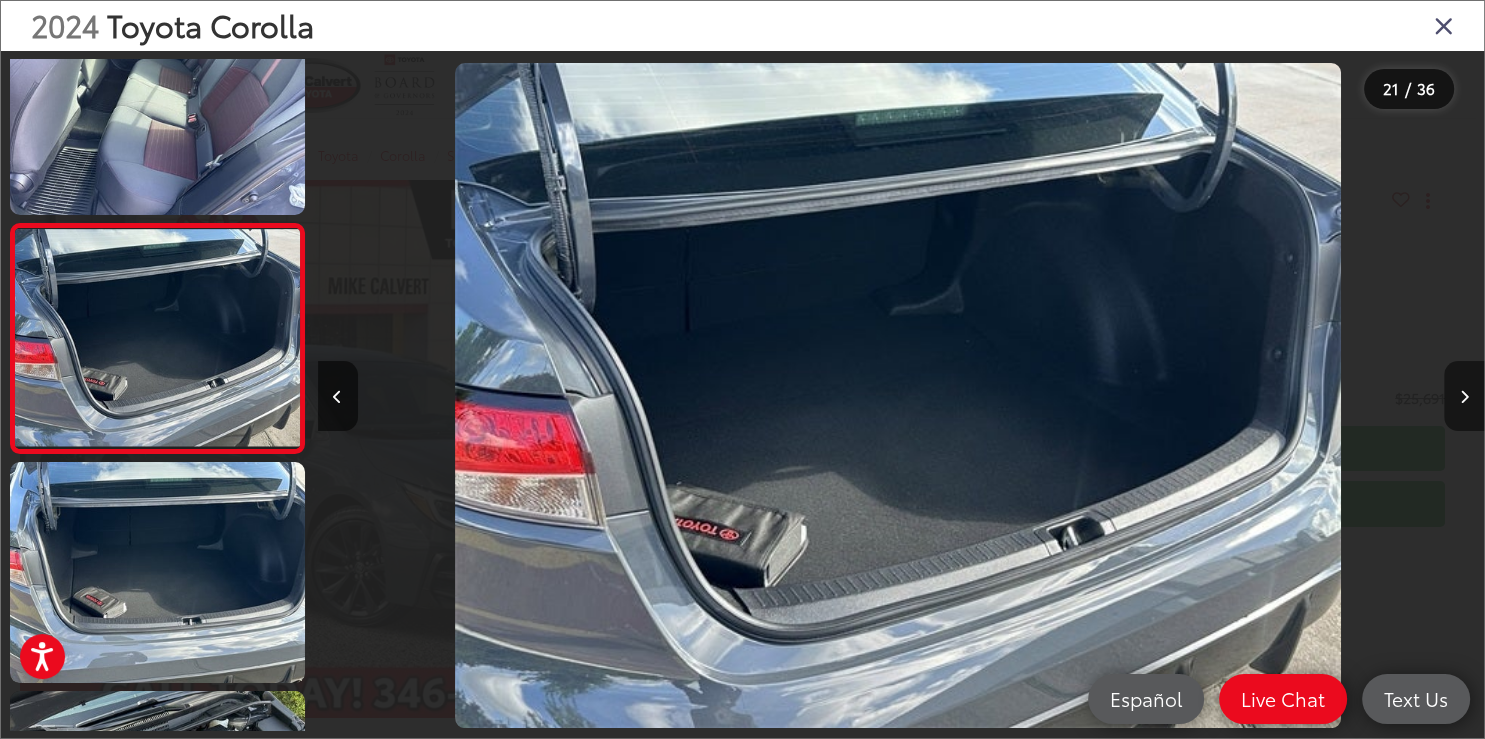 click at bounding box center [1464, 396] 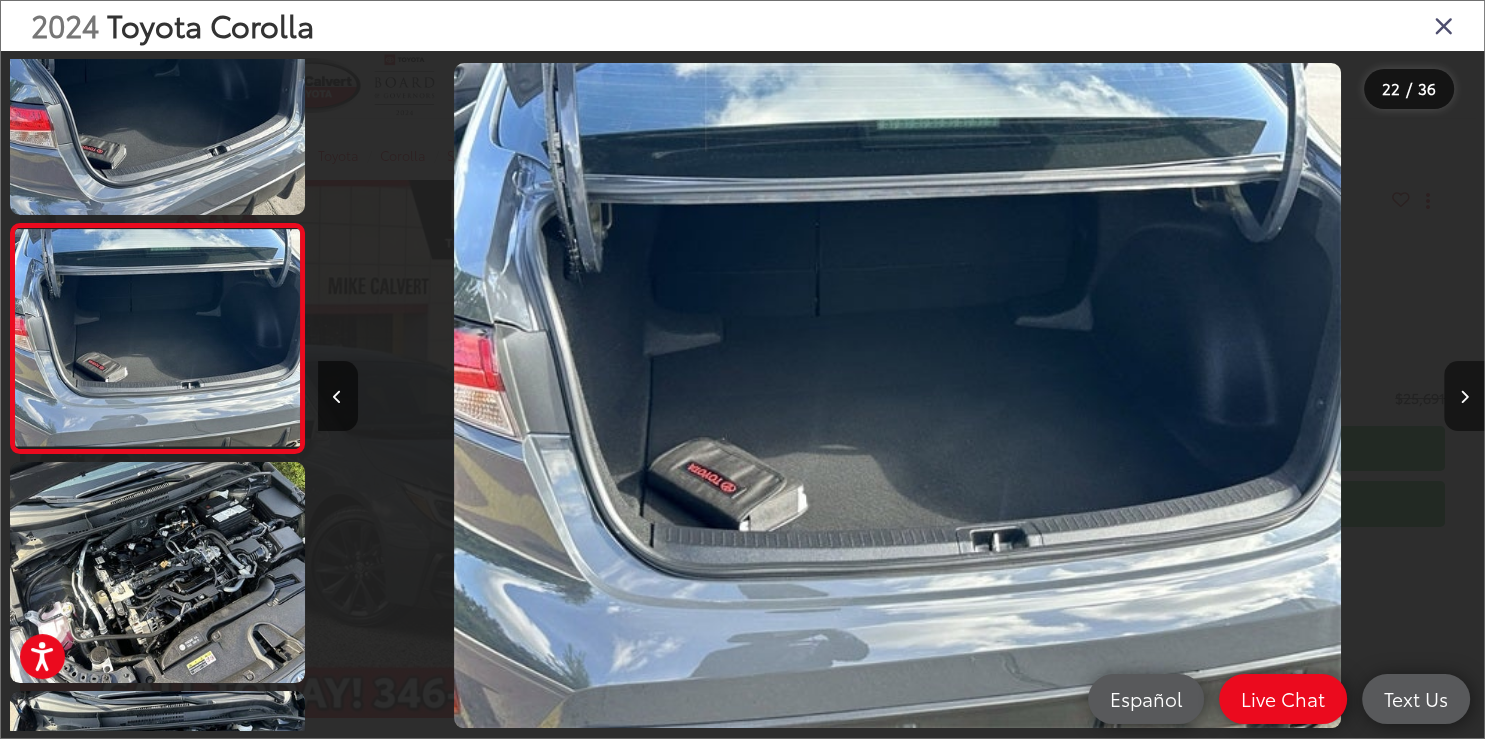 click at bounding box center [1464, 396] 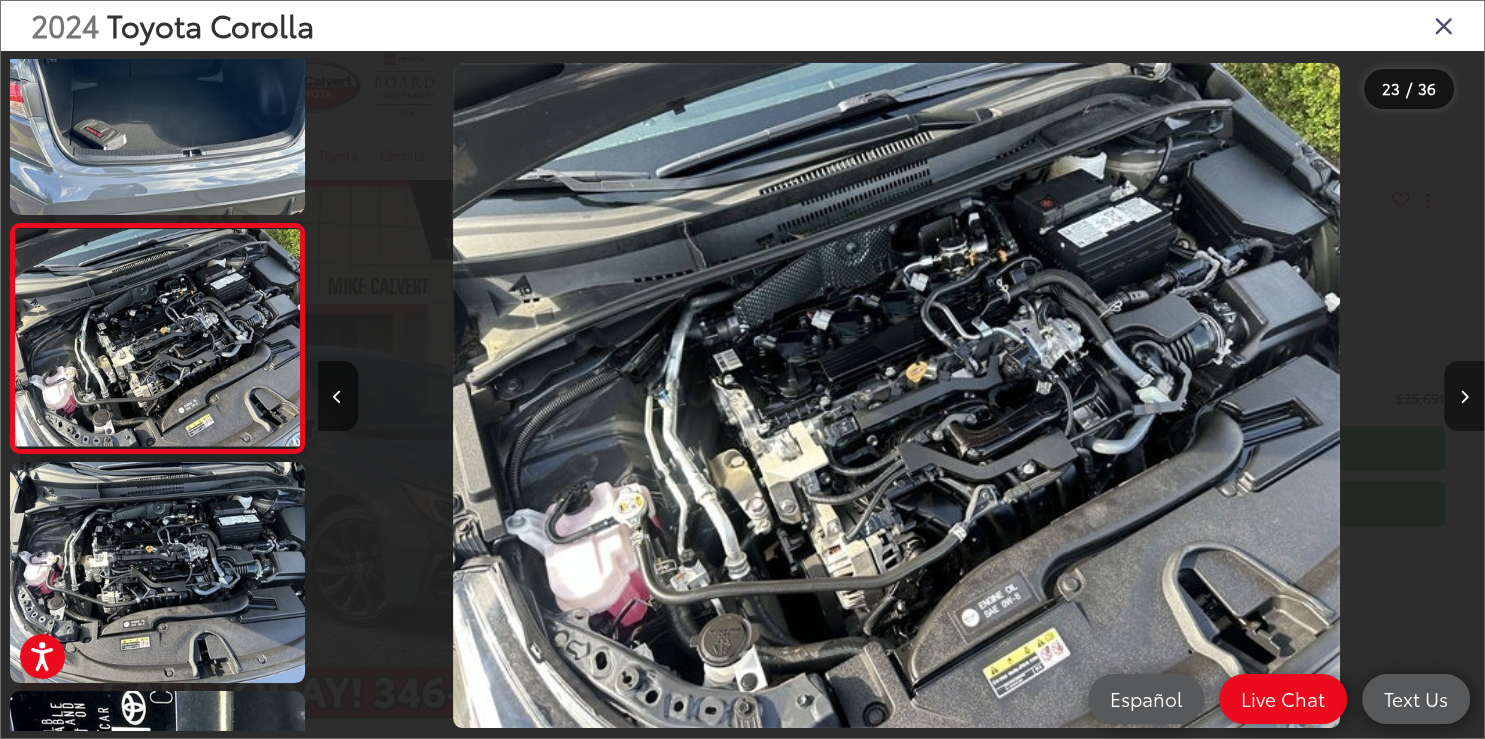 click at bounding box center [1464, 396] 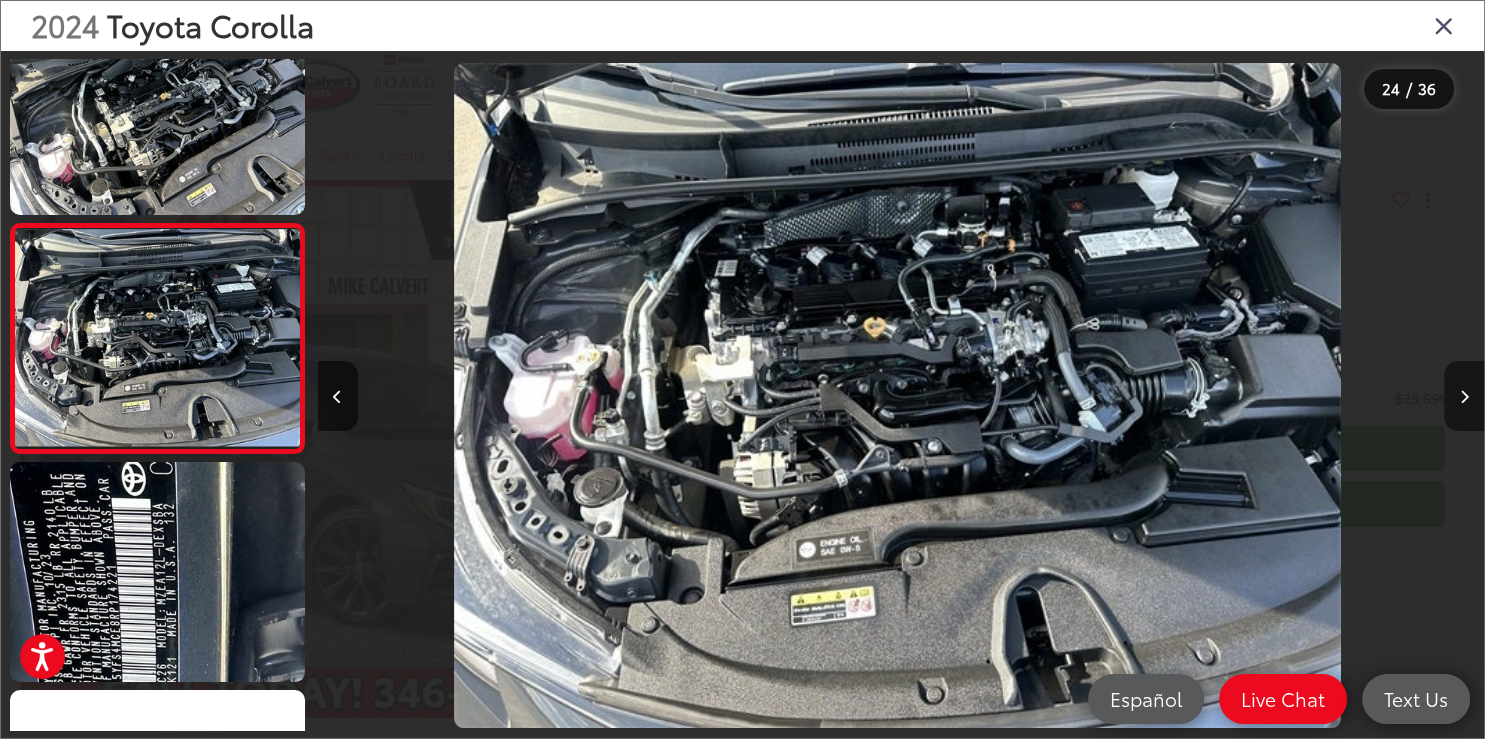 click at bounding box center [1464, 396] 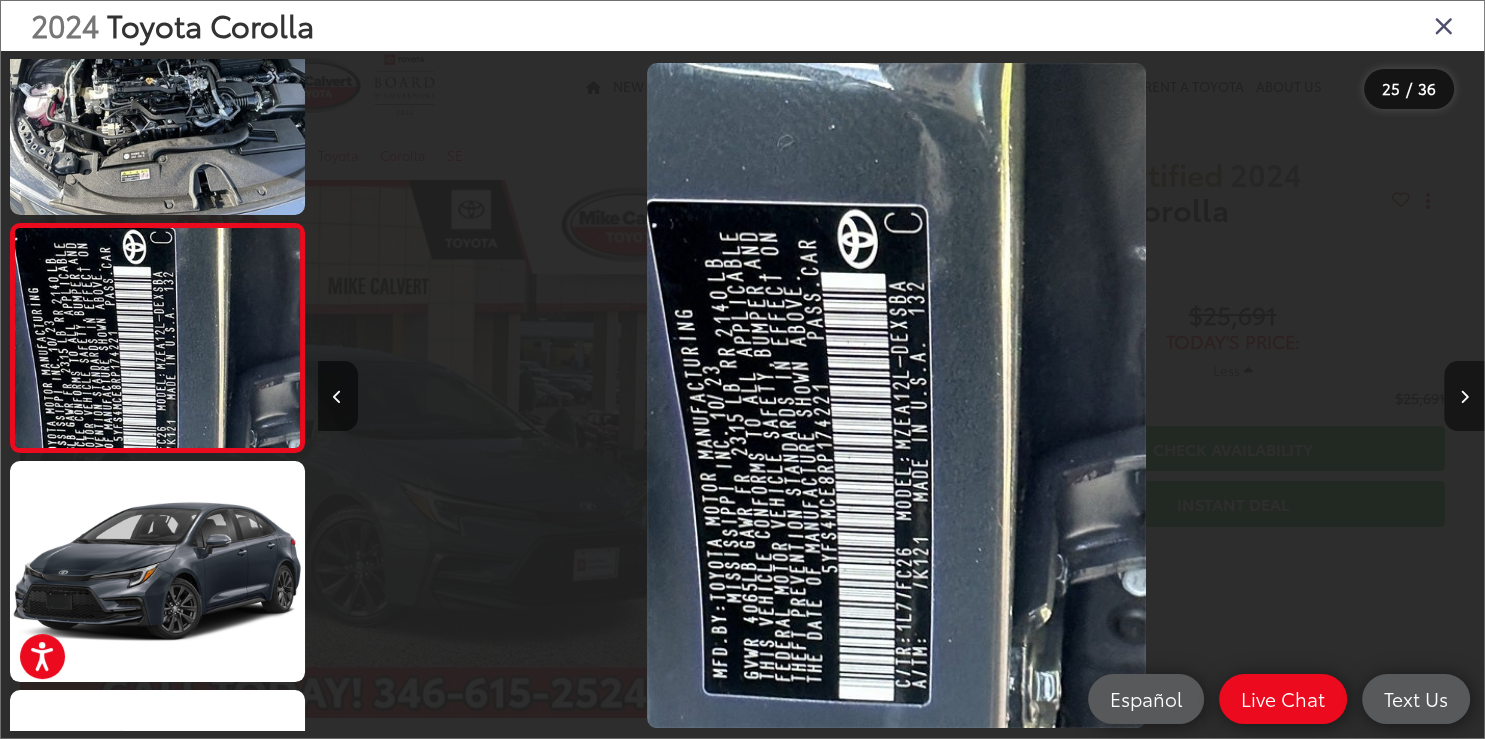 click at bounding box center [1464, 396] 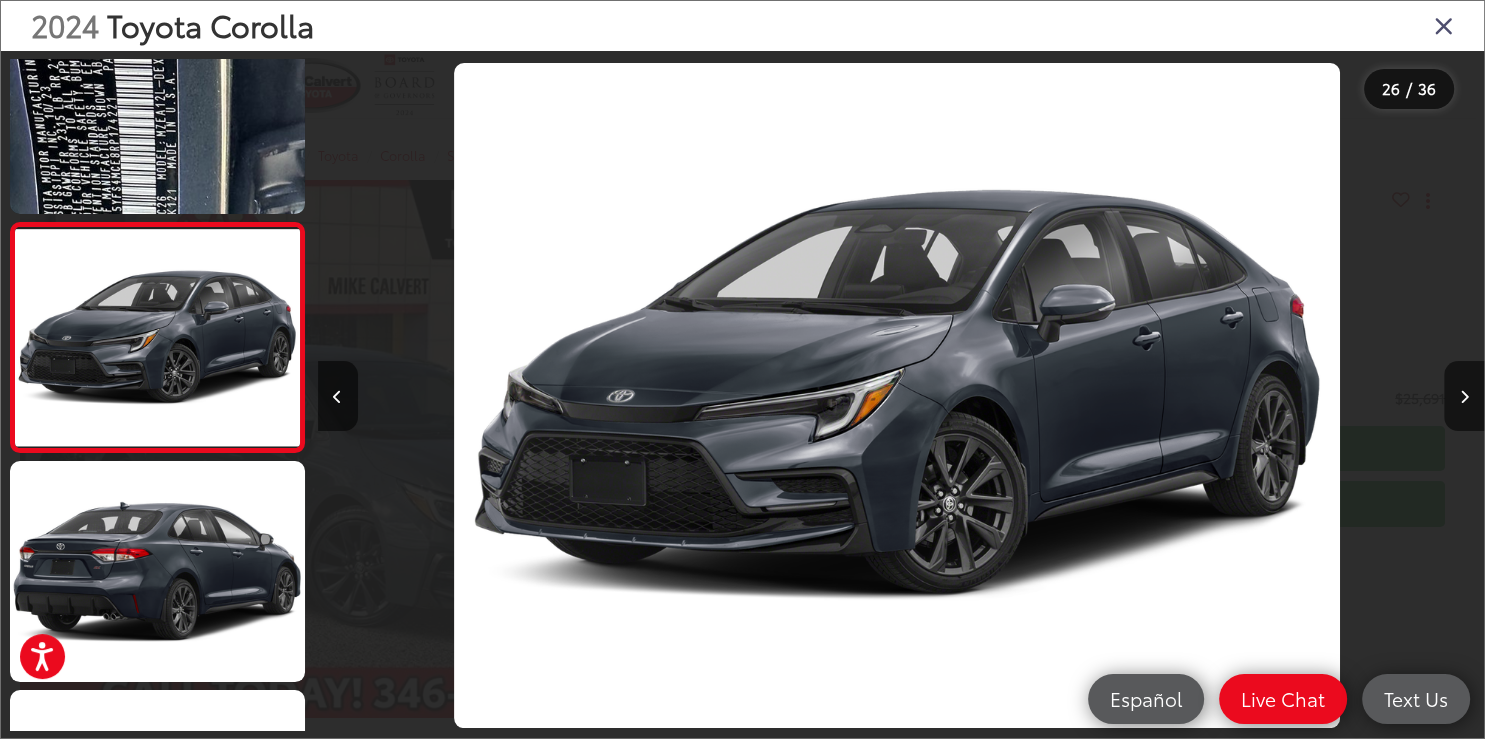 click at bounding box center (1444, 25) 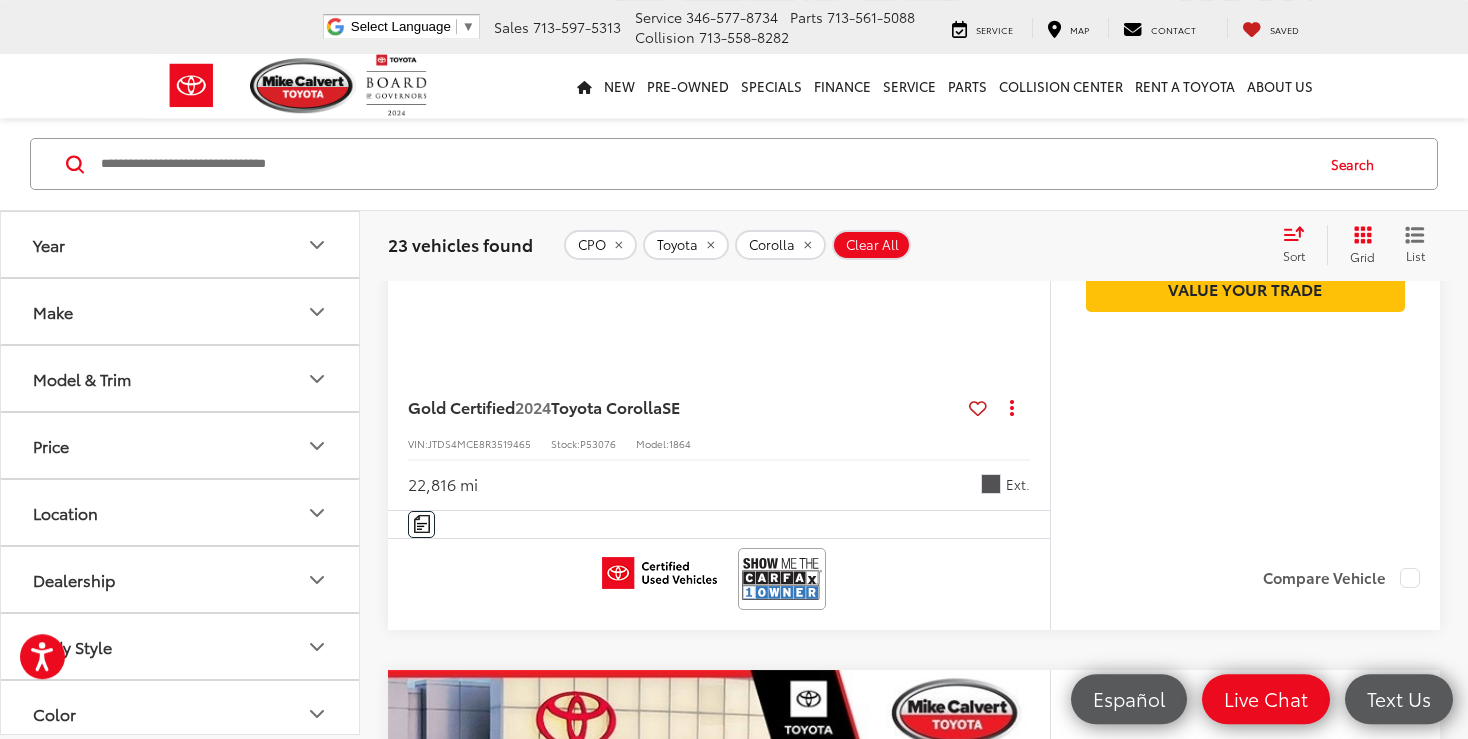 scroll, scrollTop: 8372, scrollLeft: 0, axis: vertical 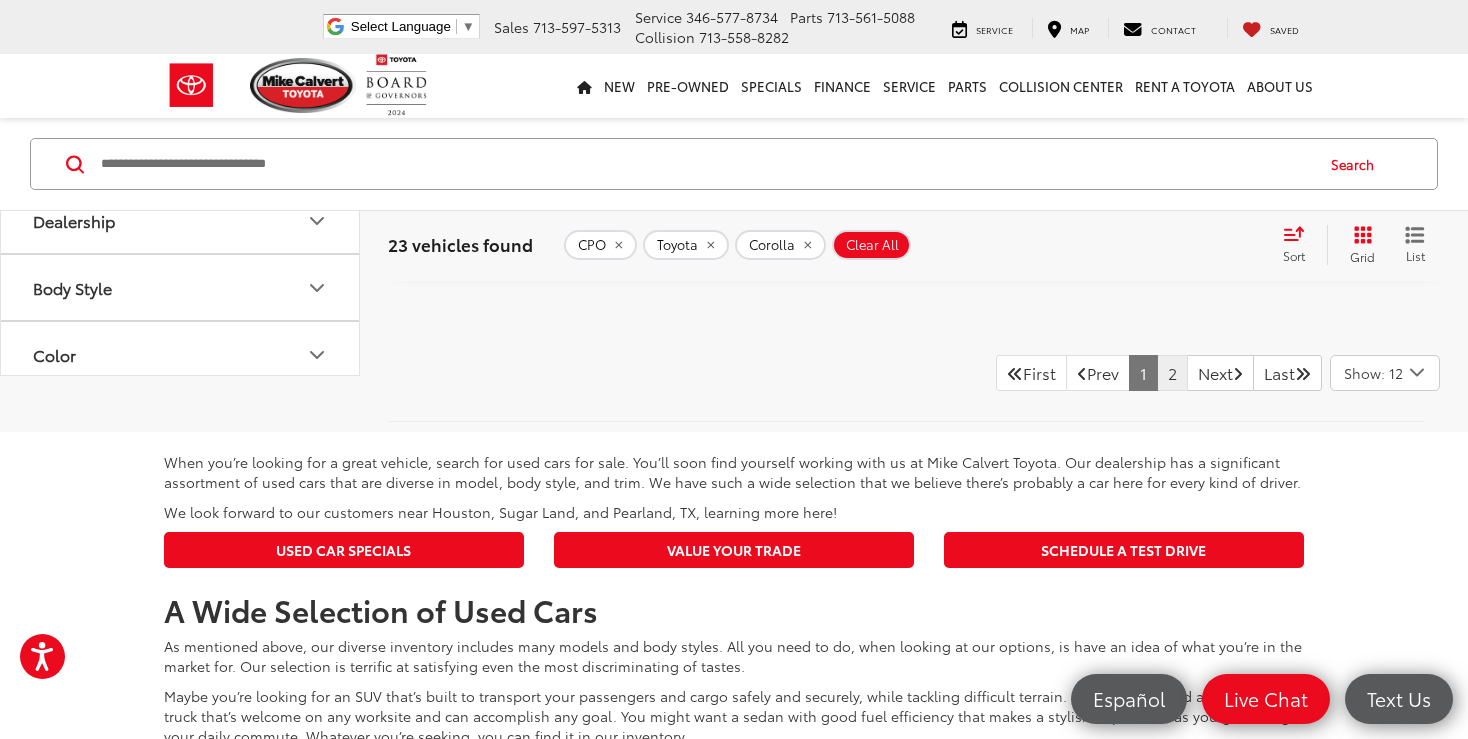 click on "2" at bounding box center [1172, 373] 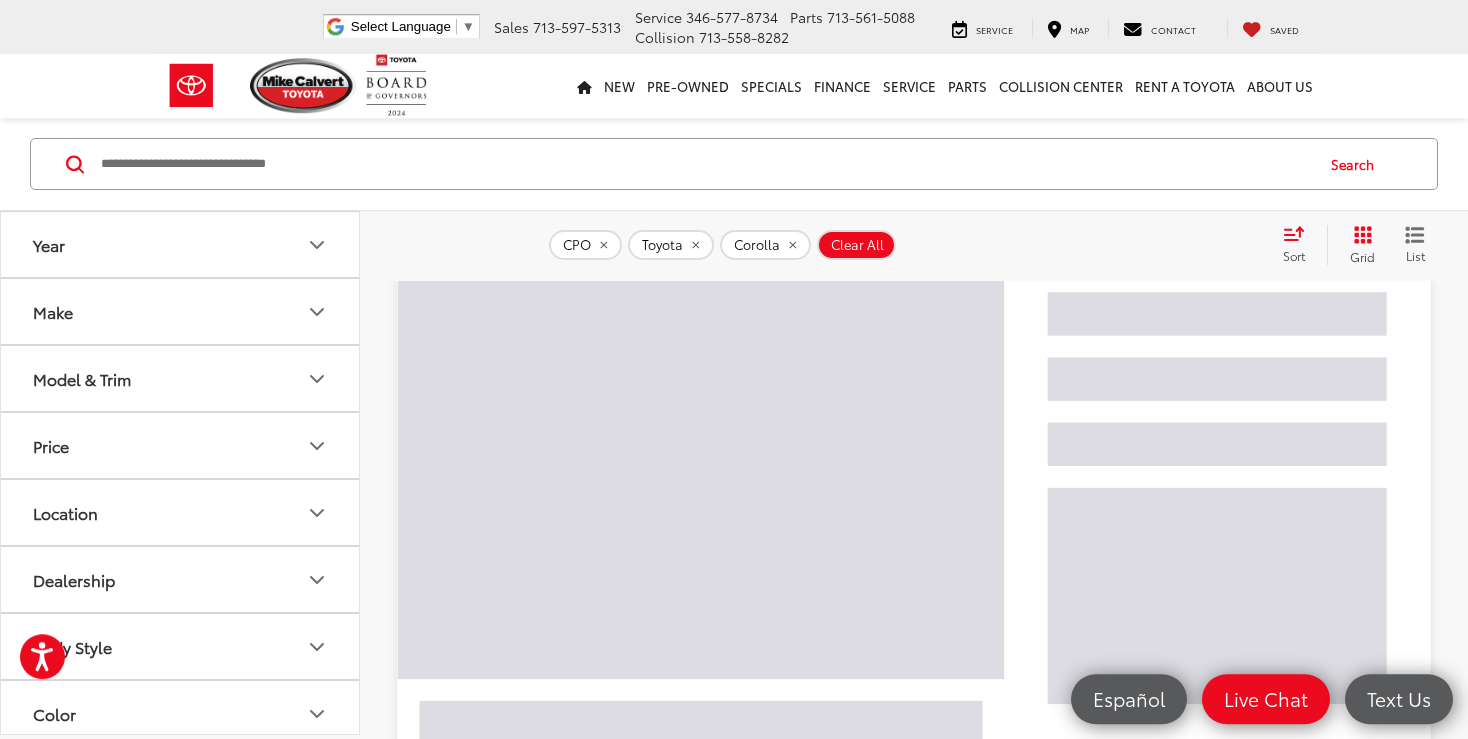 scroll, scrollTop: 0, scrollLeft: 0, axis: both 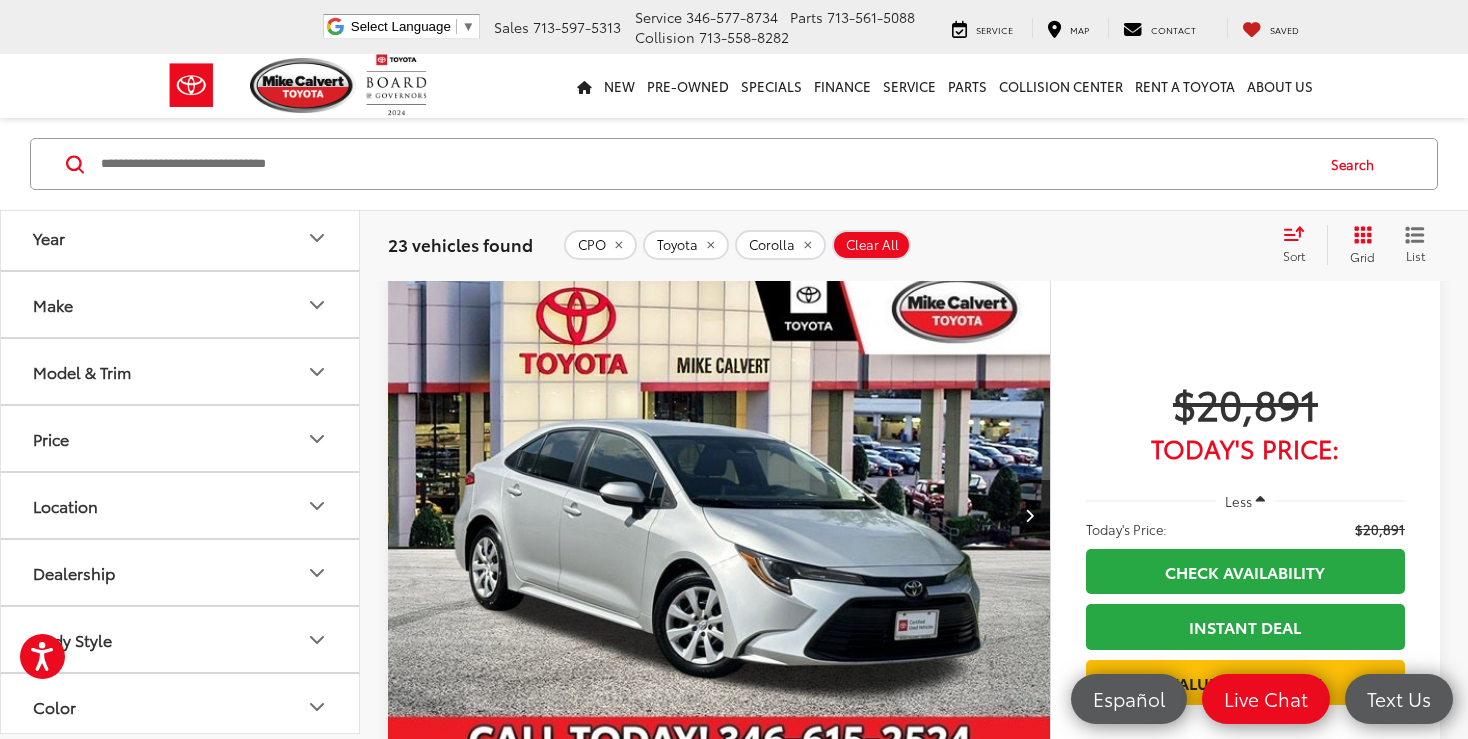 click on "Clear All" at bounding box center [872, 245] 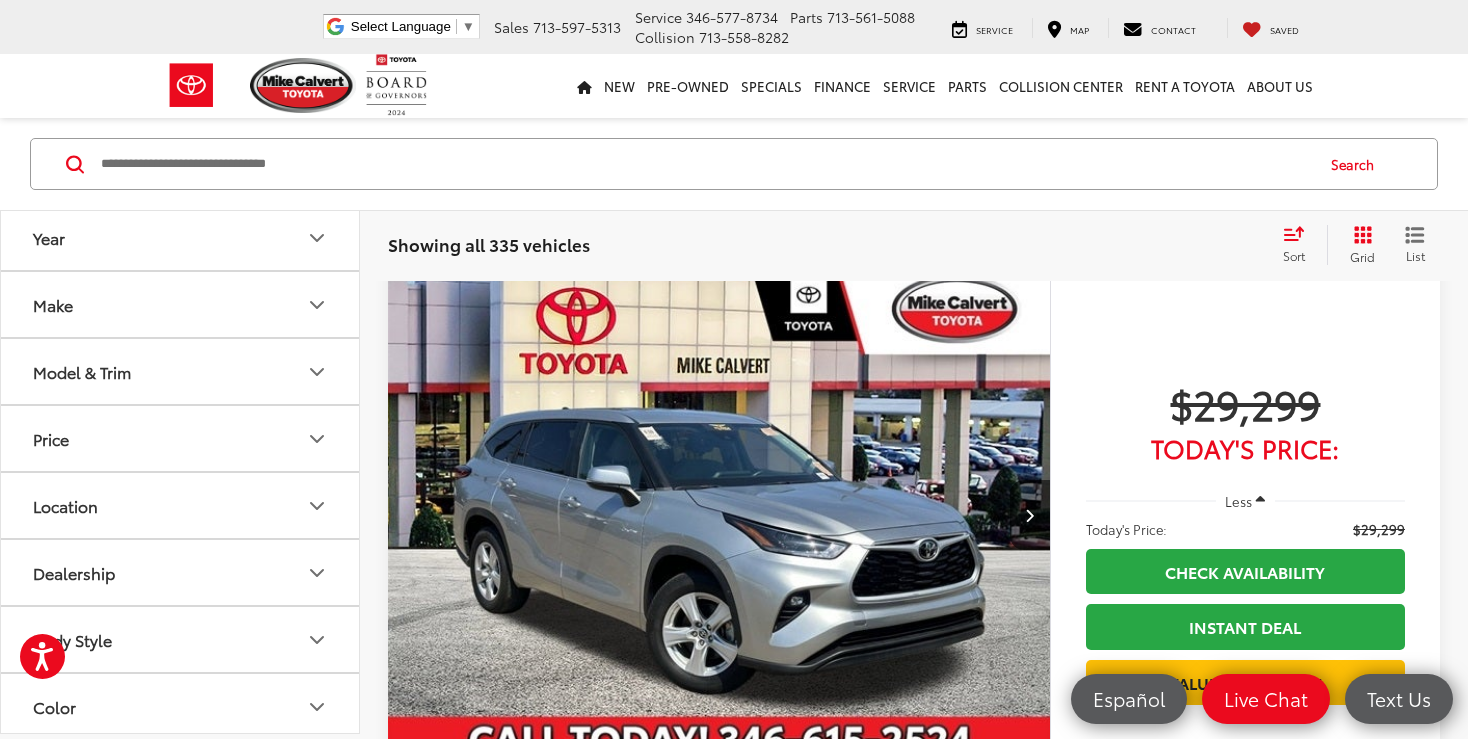 scroll, scrollTop: 10544, scrollLeft: 0, axis: vertical 